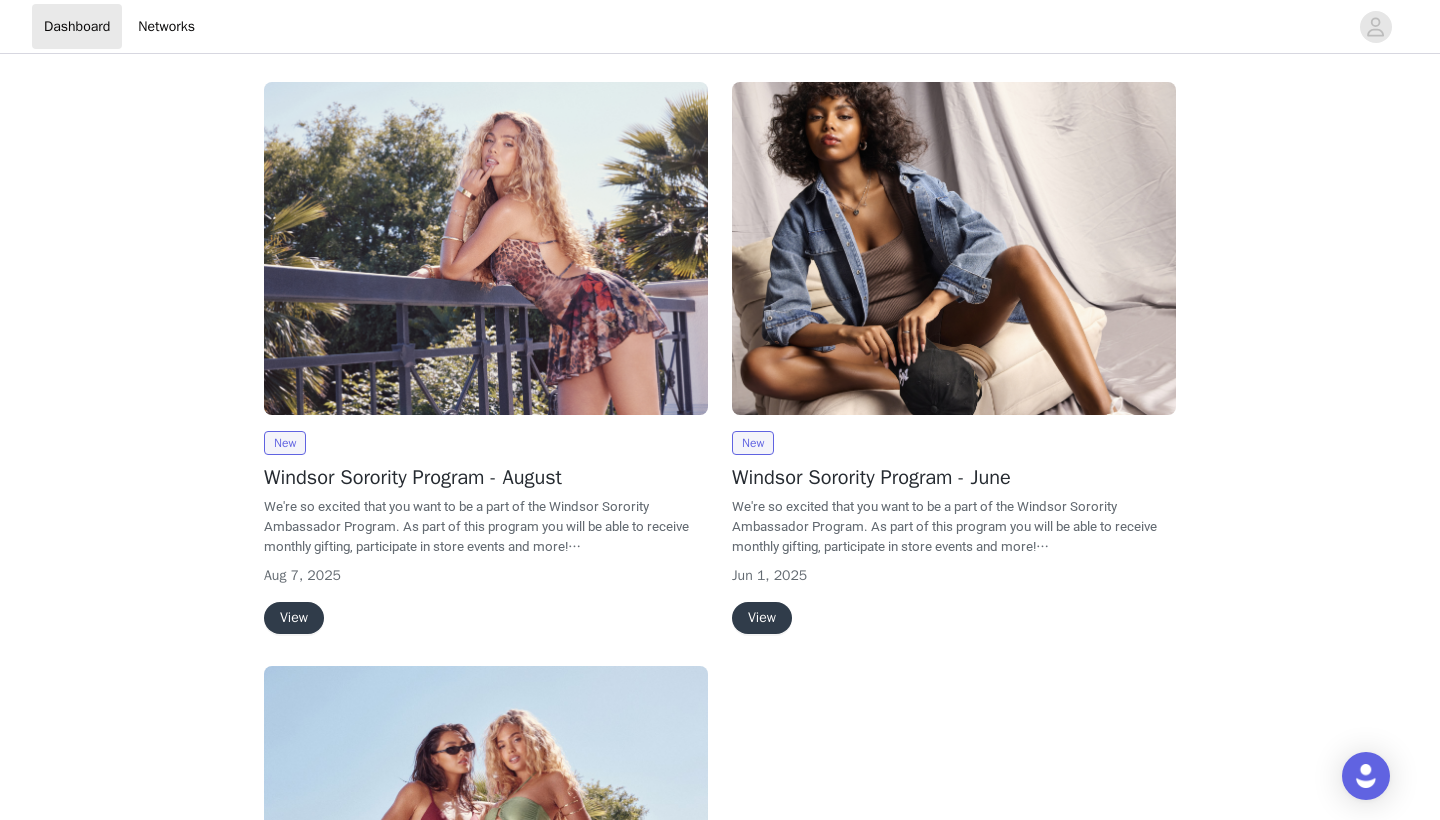 scroll, scrollTop: 0, scrollLeft: 0, axis: both 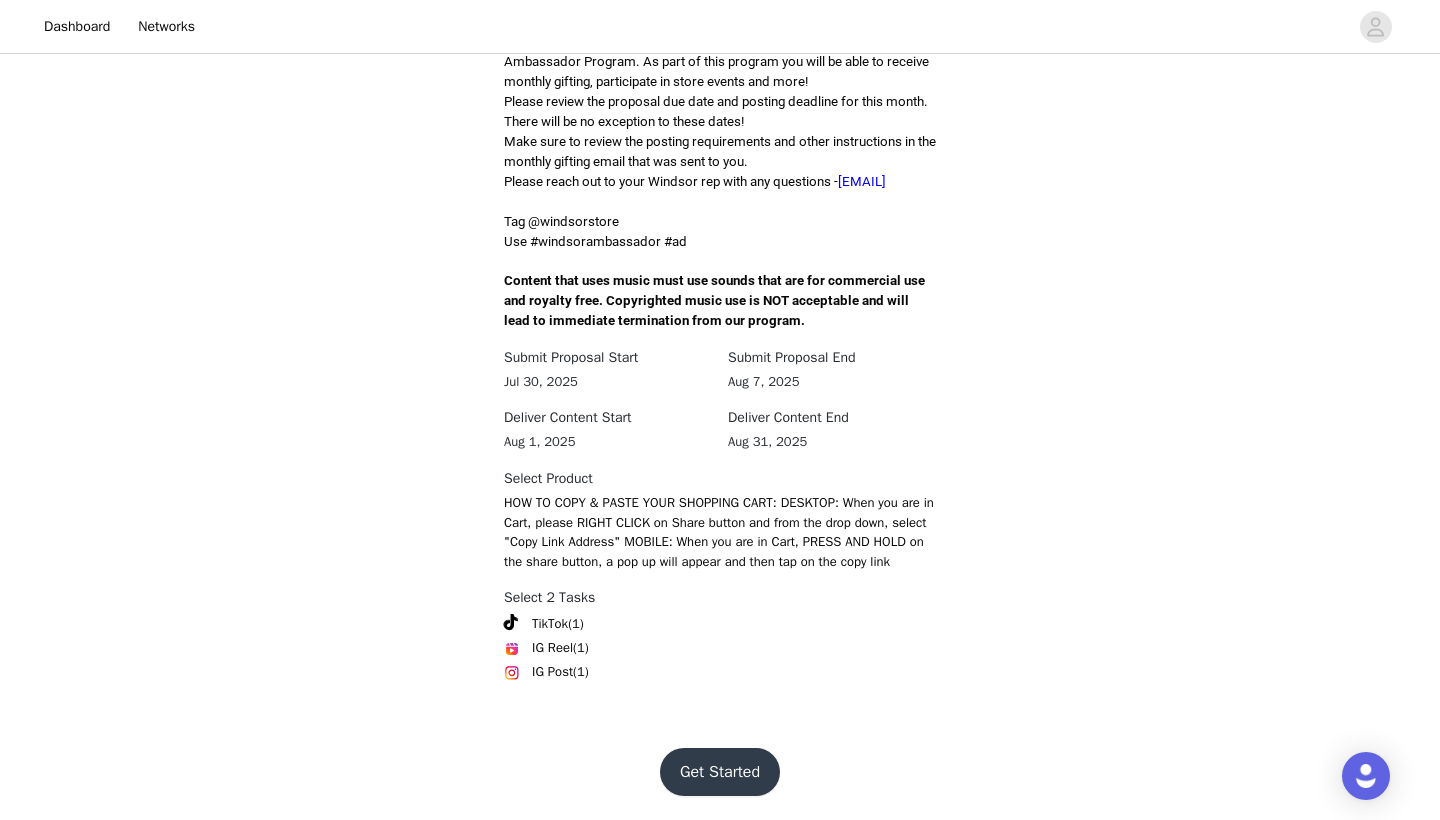 click on "Get Started" at bounding box center (720, 772) 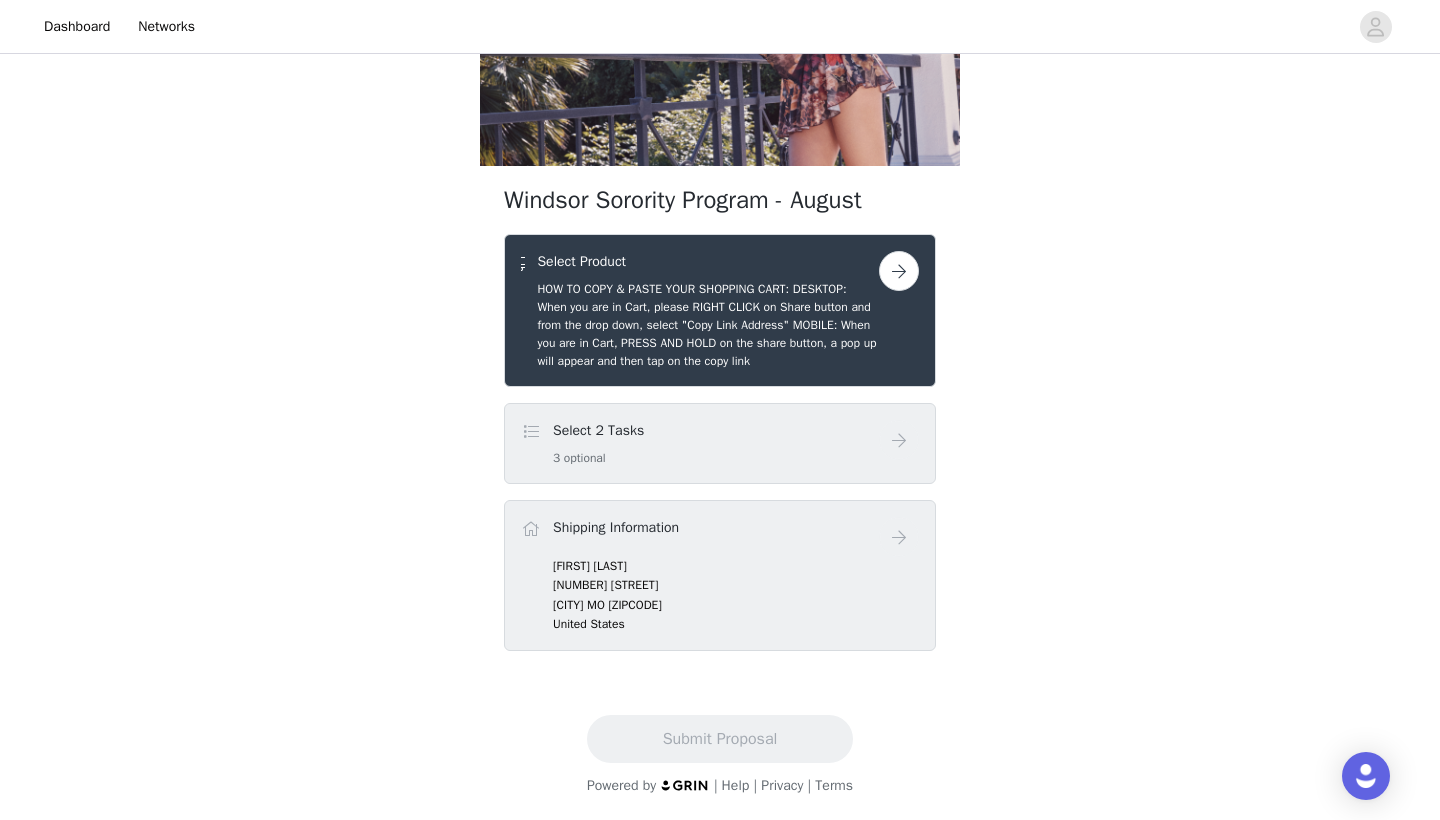 scroll, scrollTop: 230, scrollLeft: 0, axis: vertical 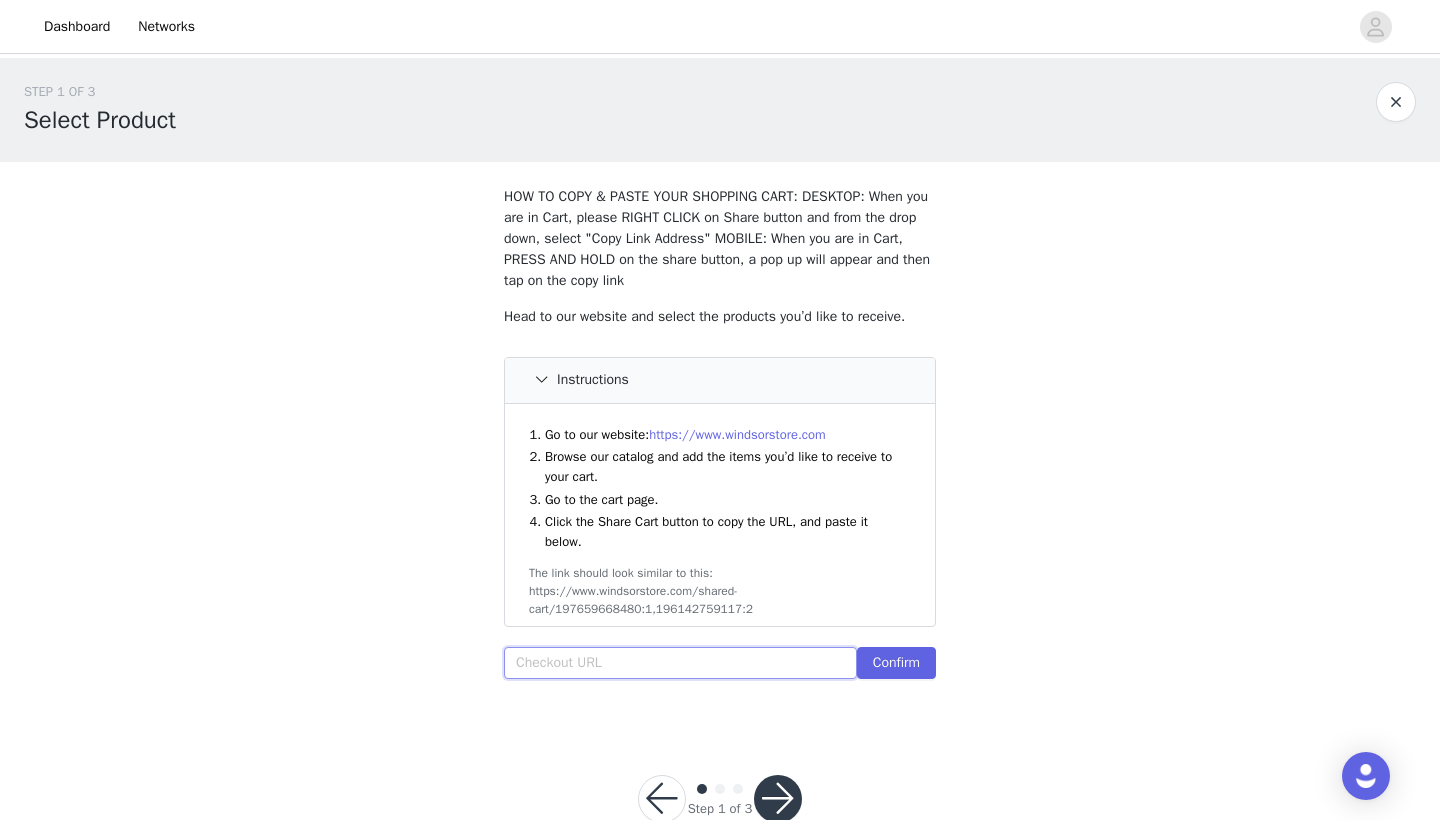 click at bounding box center (680, 663) 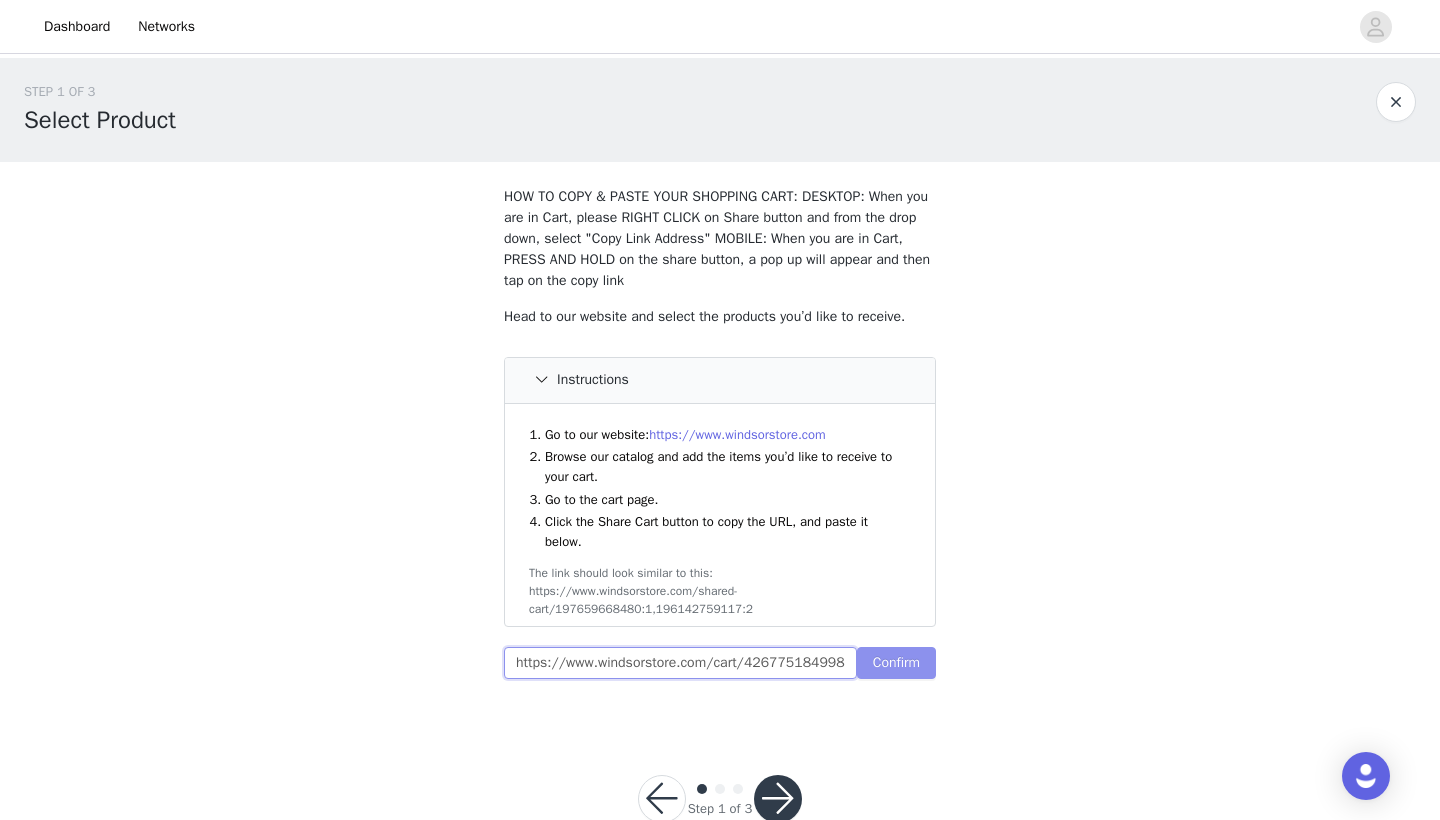 type on "https://www.windsorstore.com/cart/42677518499891:1,43326969577523:1,42956361400371:1,43492025794611:1" 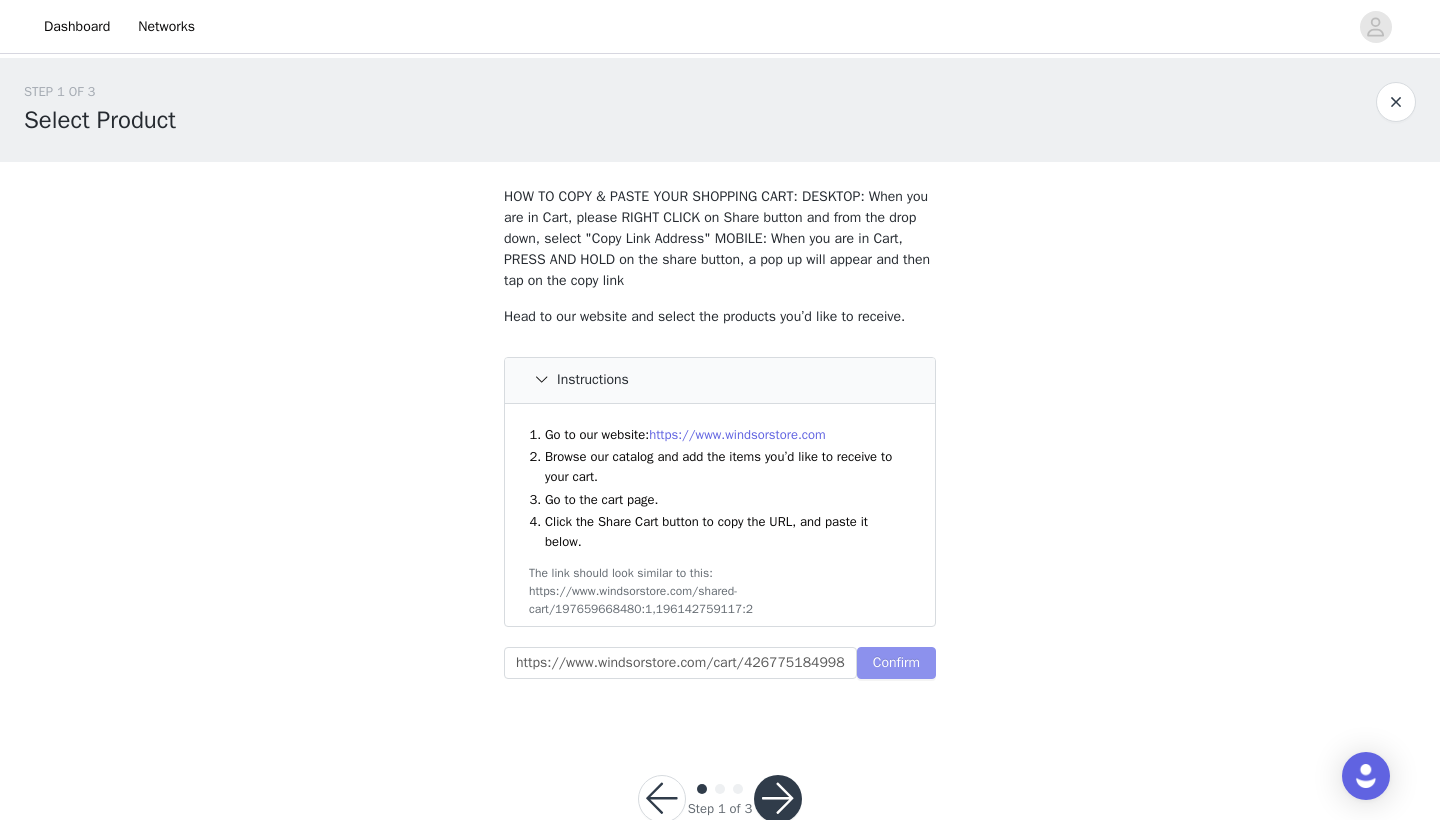 click on "Confirm" at bounding box center (896, 663) 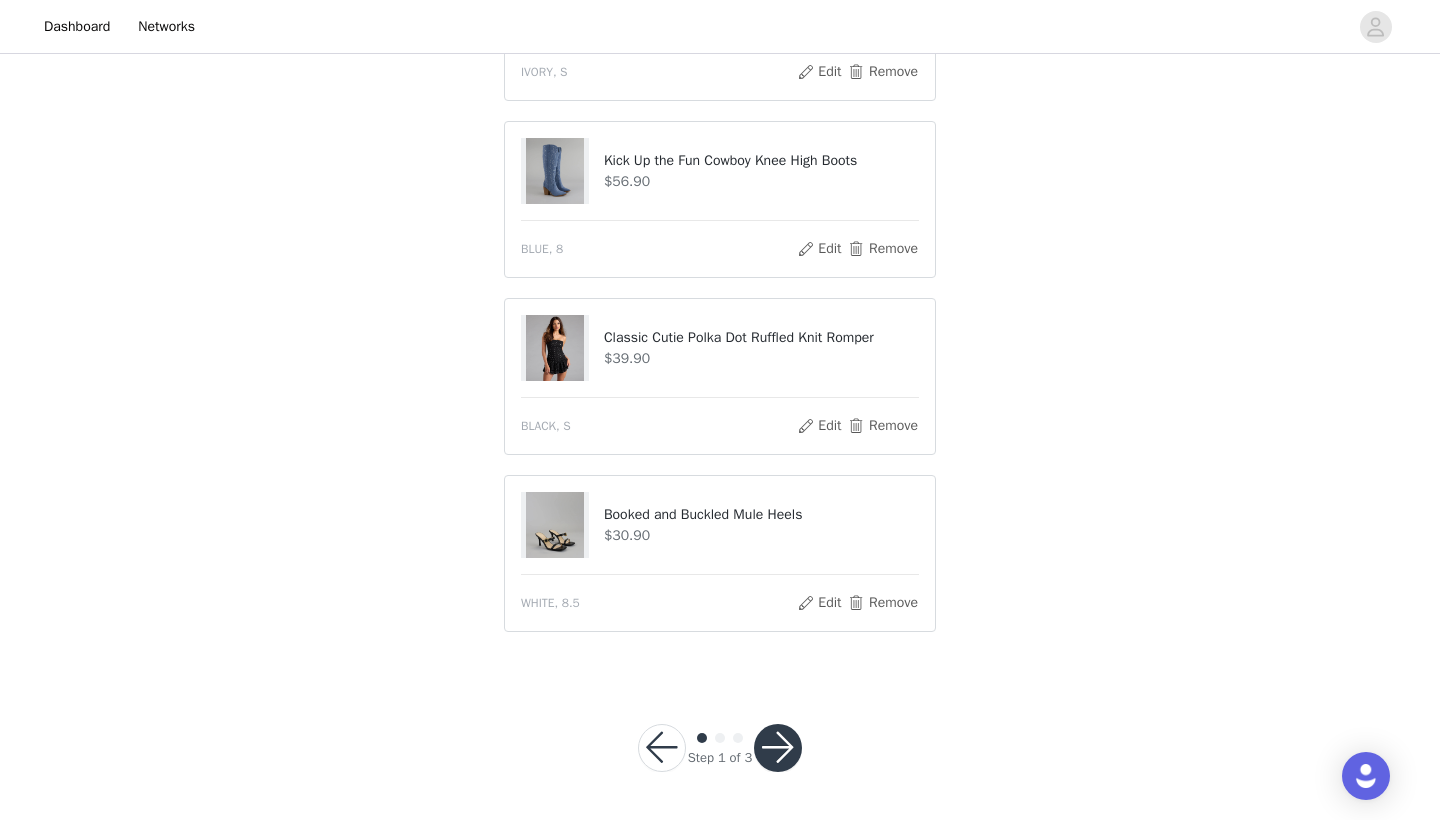 scroll, scrollTop: 742, scrollLeft: 0, axis: vertical 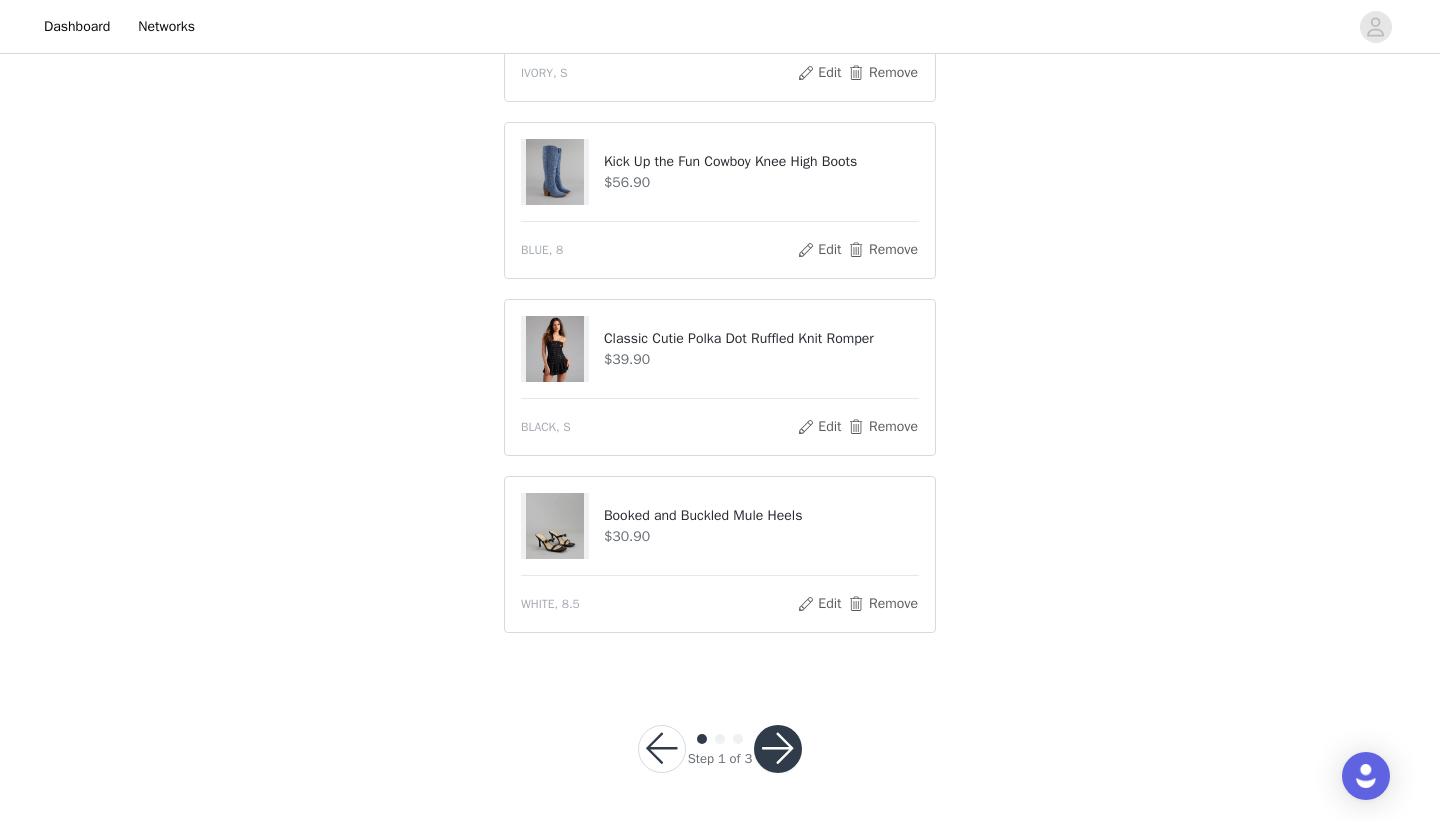 click at bounding box center [778, 749] 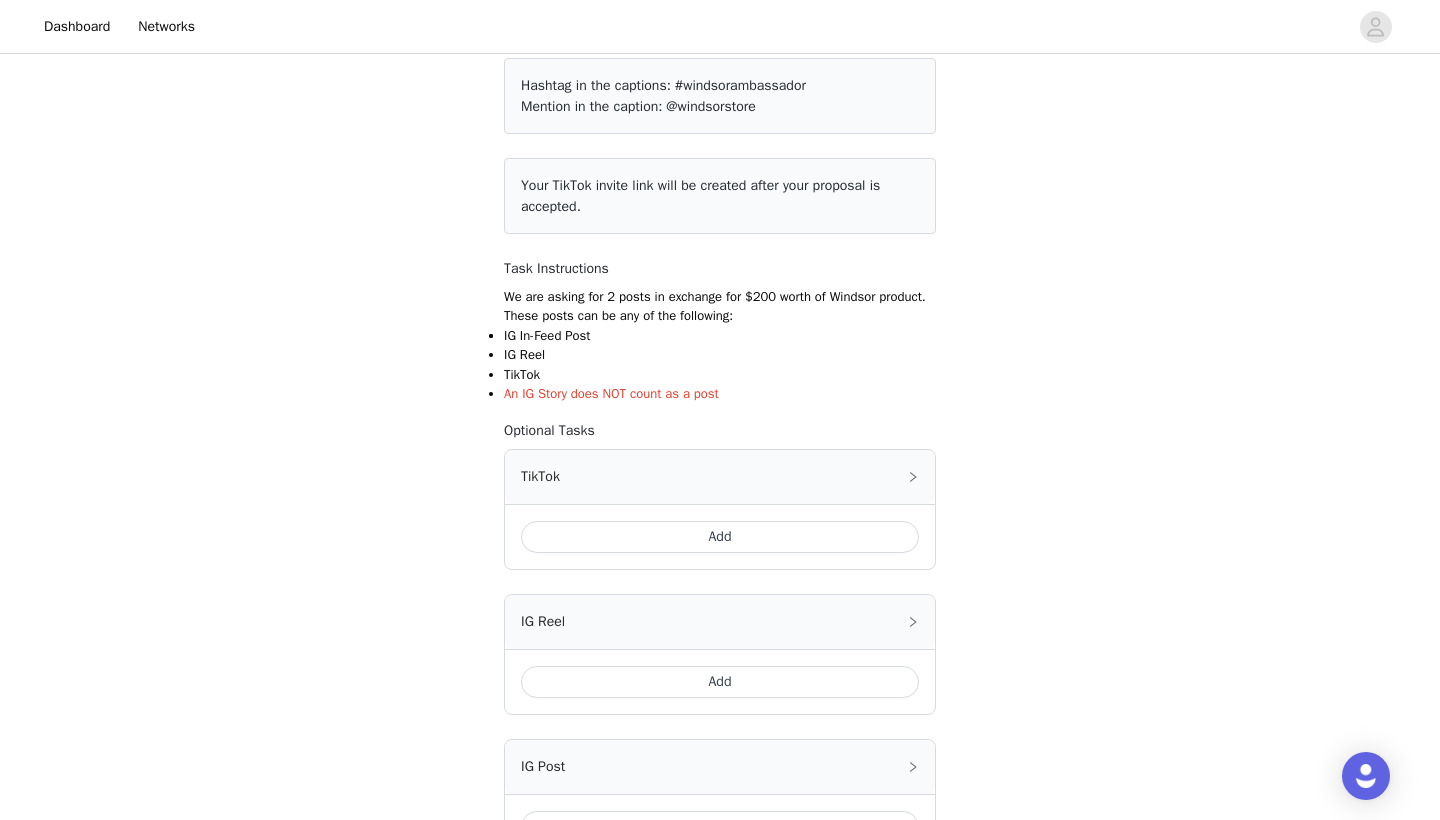 scroll, scrollTop: 218, scrollLeft: 0, axis: vertical 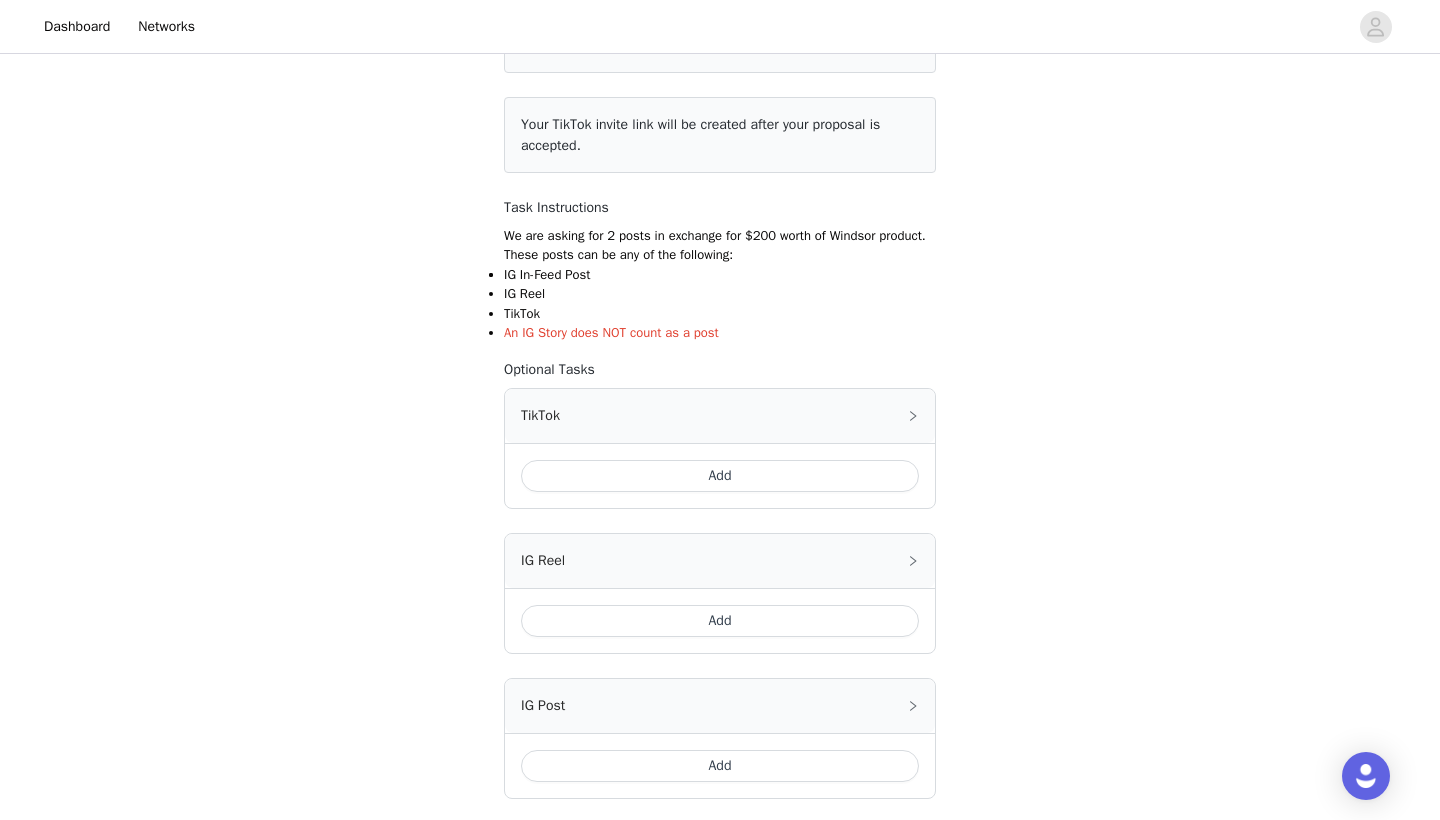 click on "Add" at bounding box center (720, 476) 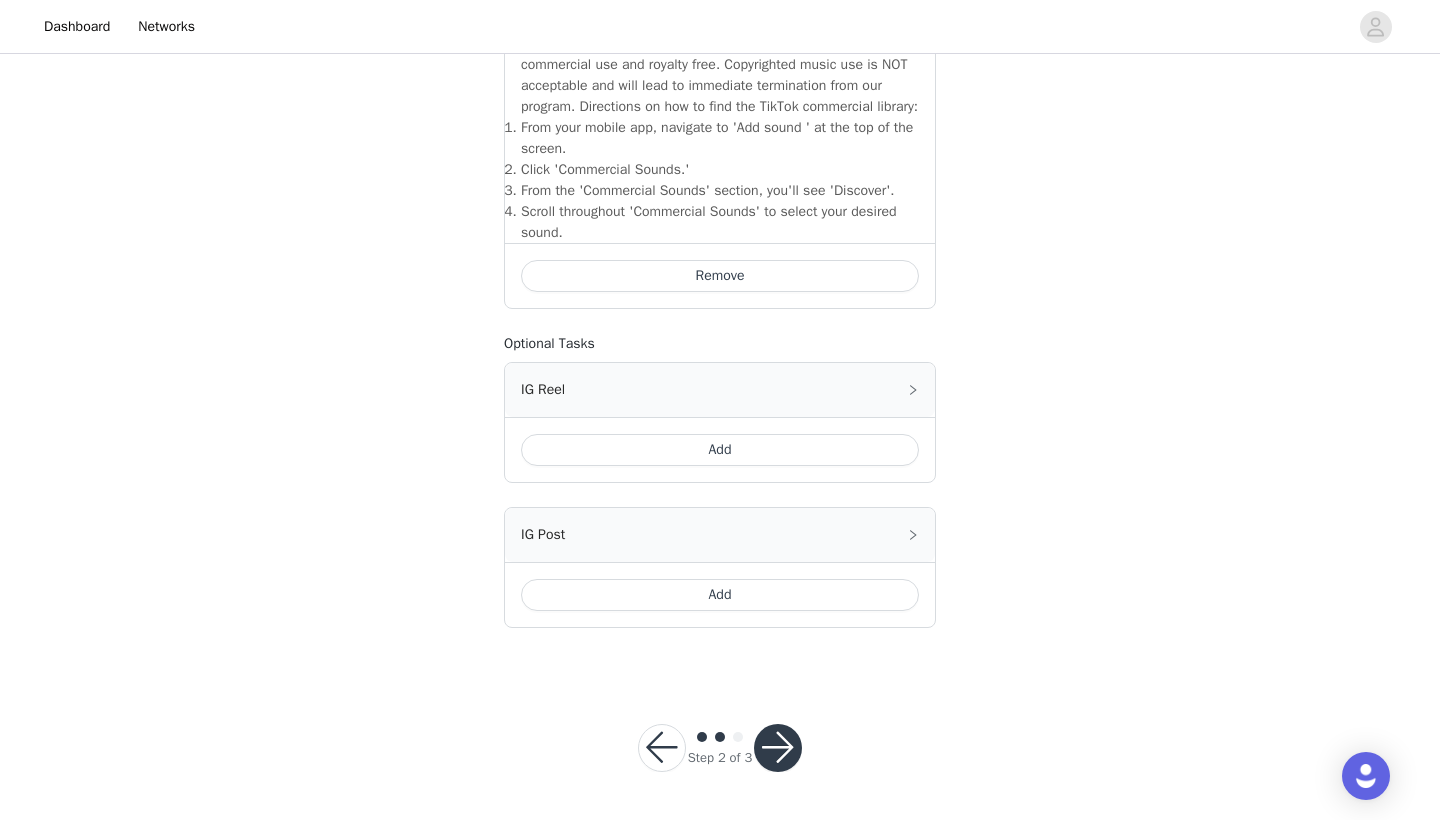 scroll, scrollTop: 722, scrollLeft: 0, axis: vertical 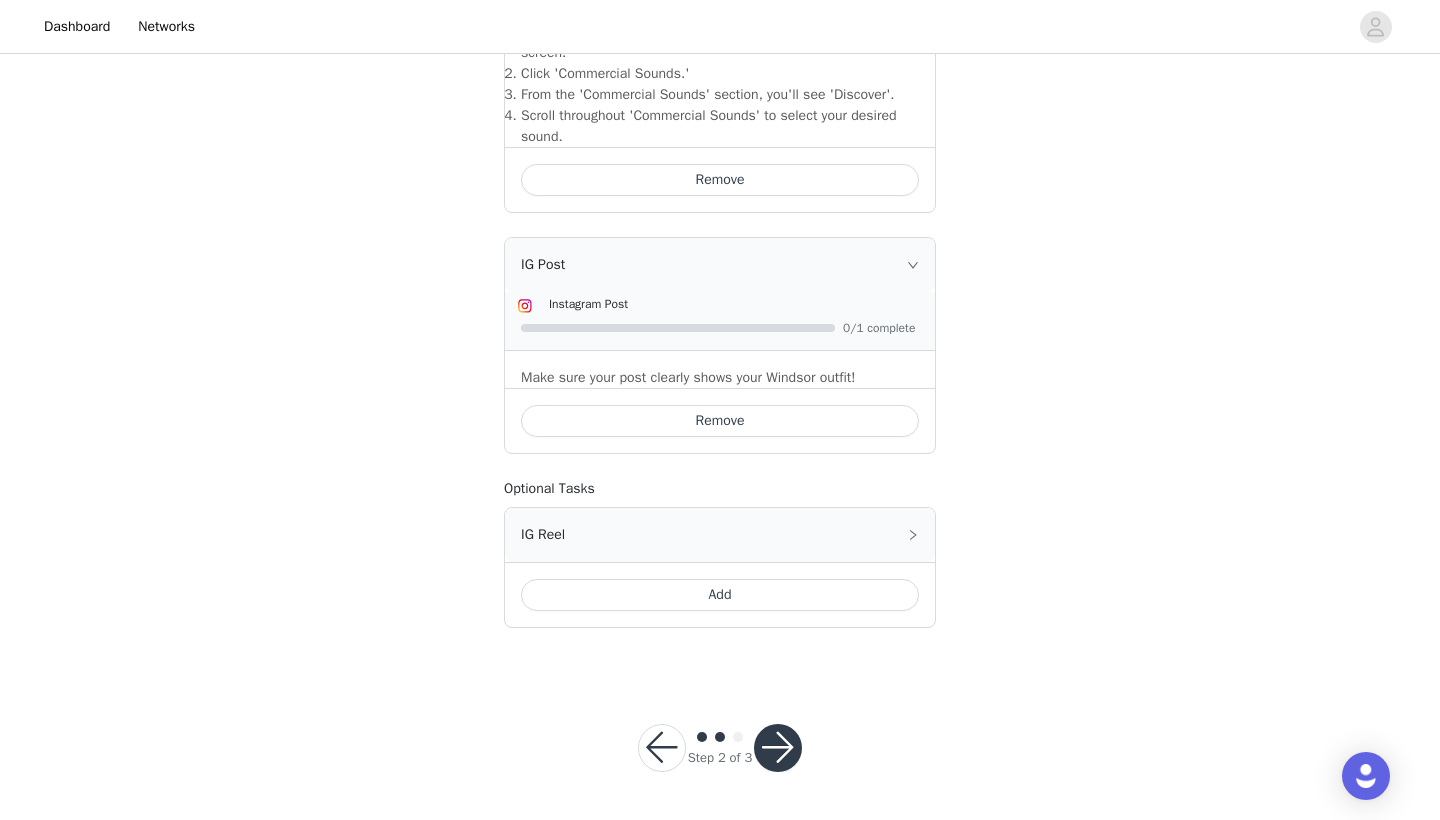 click at bounding box center [778, 748] 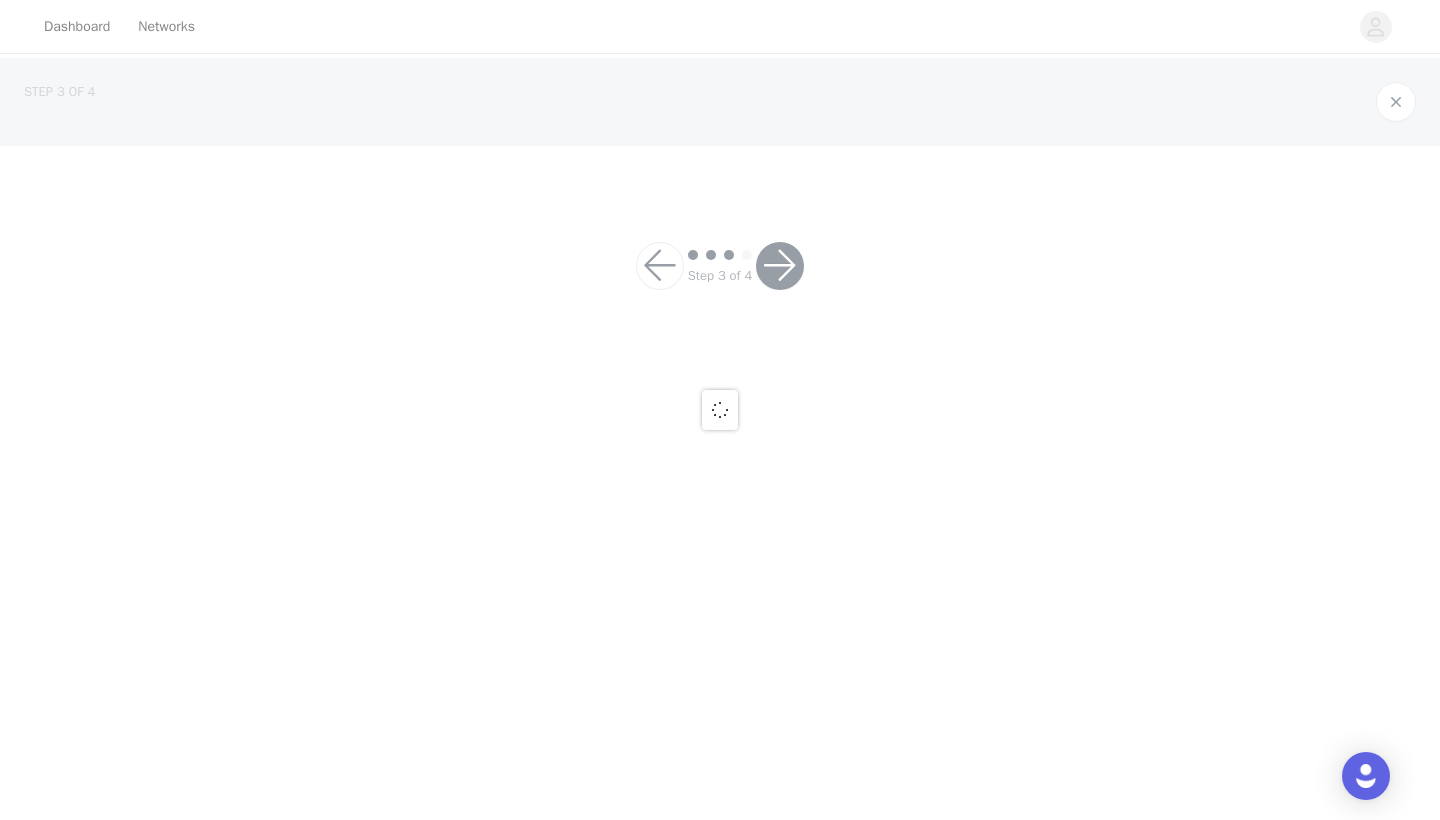 scroll, scrollTop: 0, scrollLeft: 0, axis: both 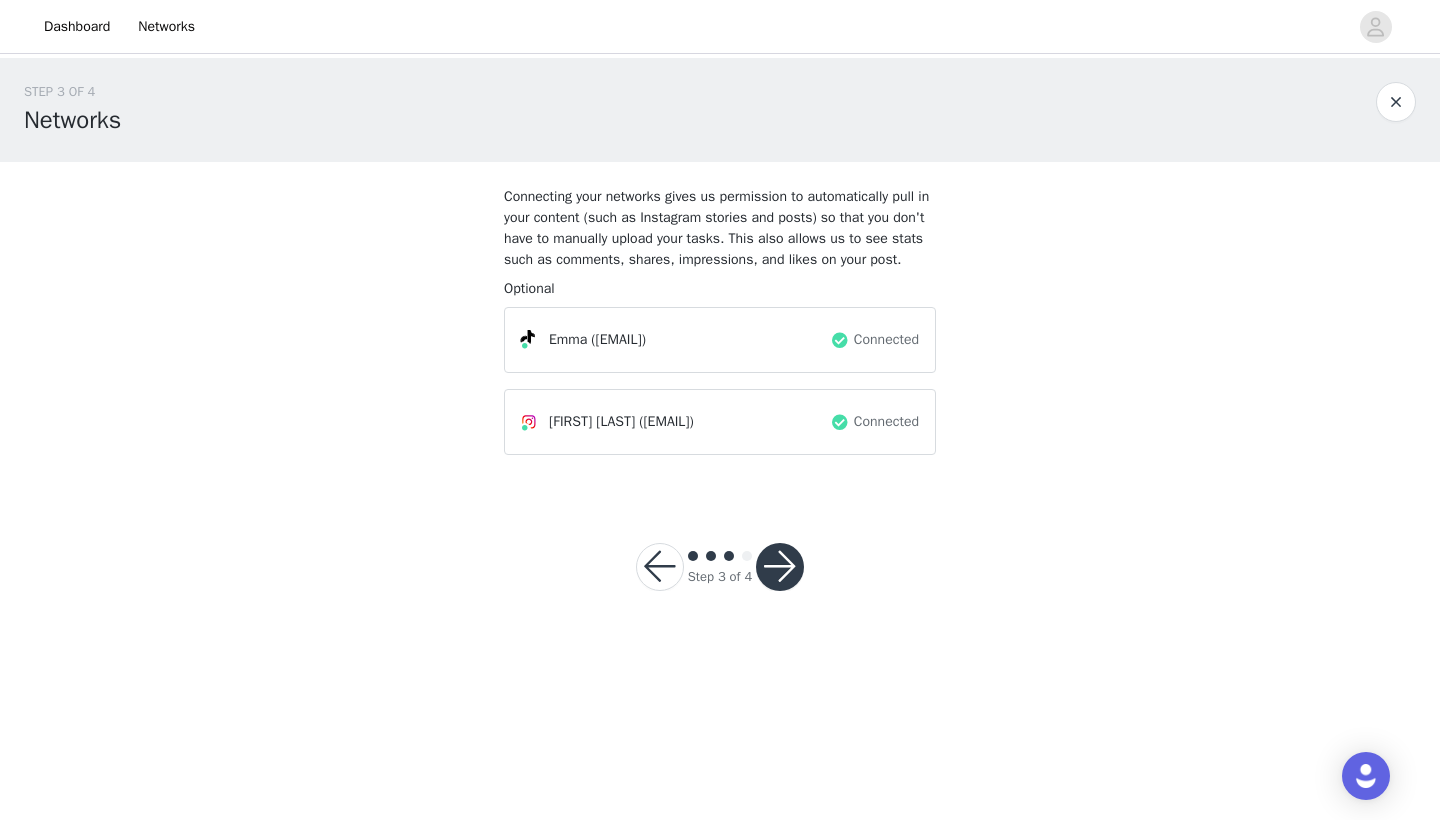 click at bounding box center [780, 567] 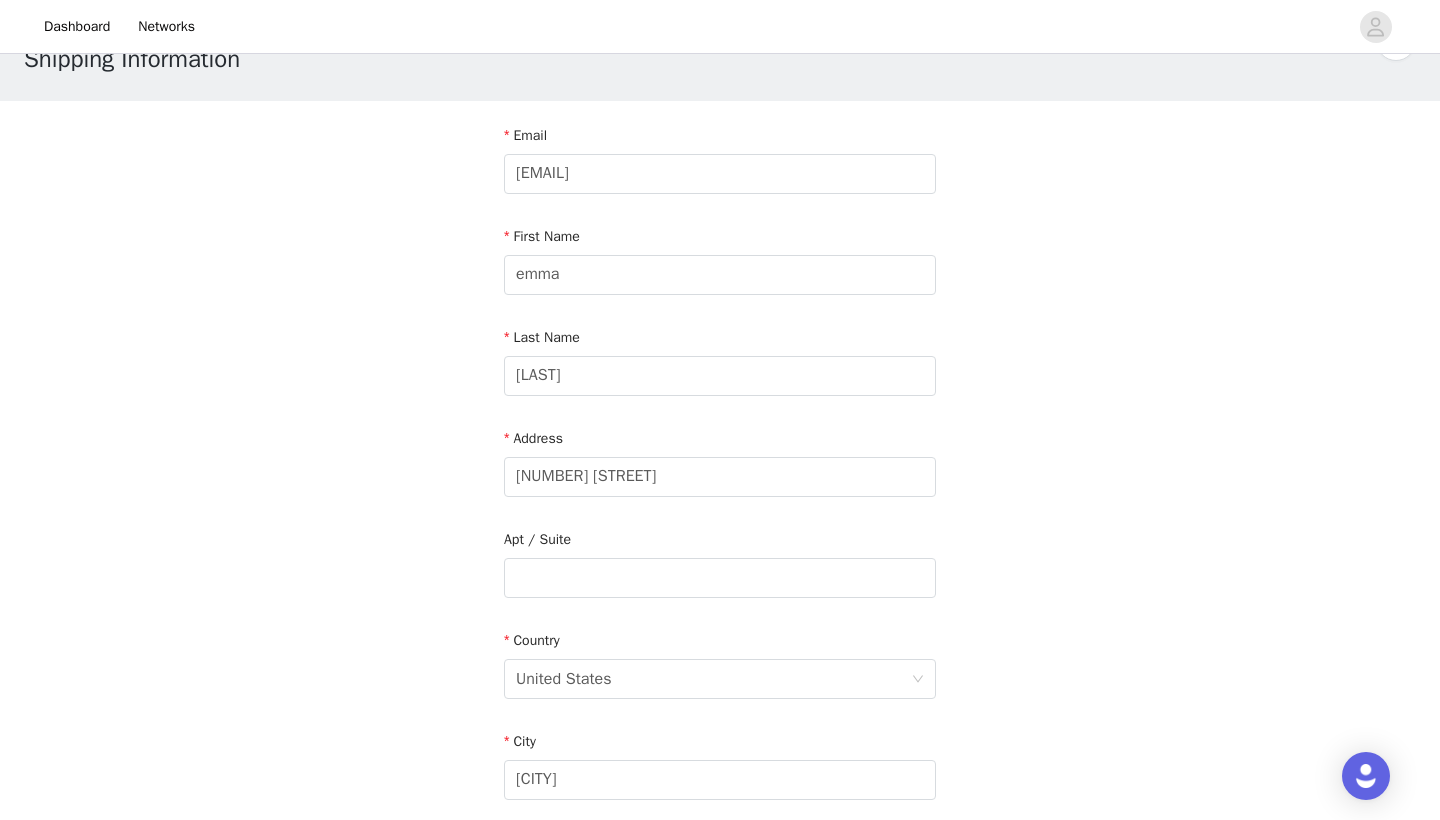 scroll, scrollTop: 66, scrollLeft: 0, axis: vertical 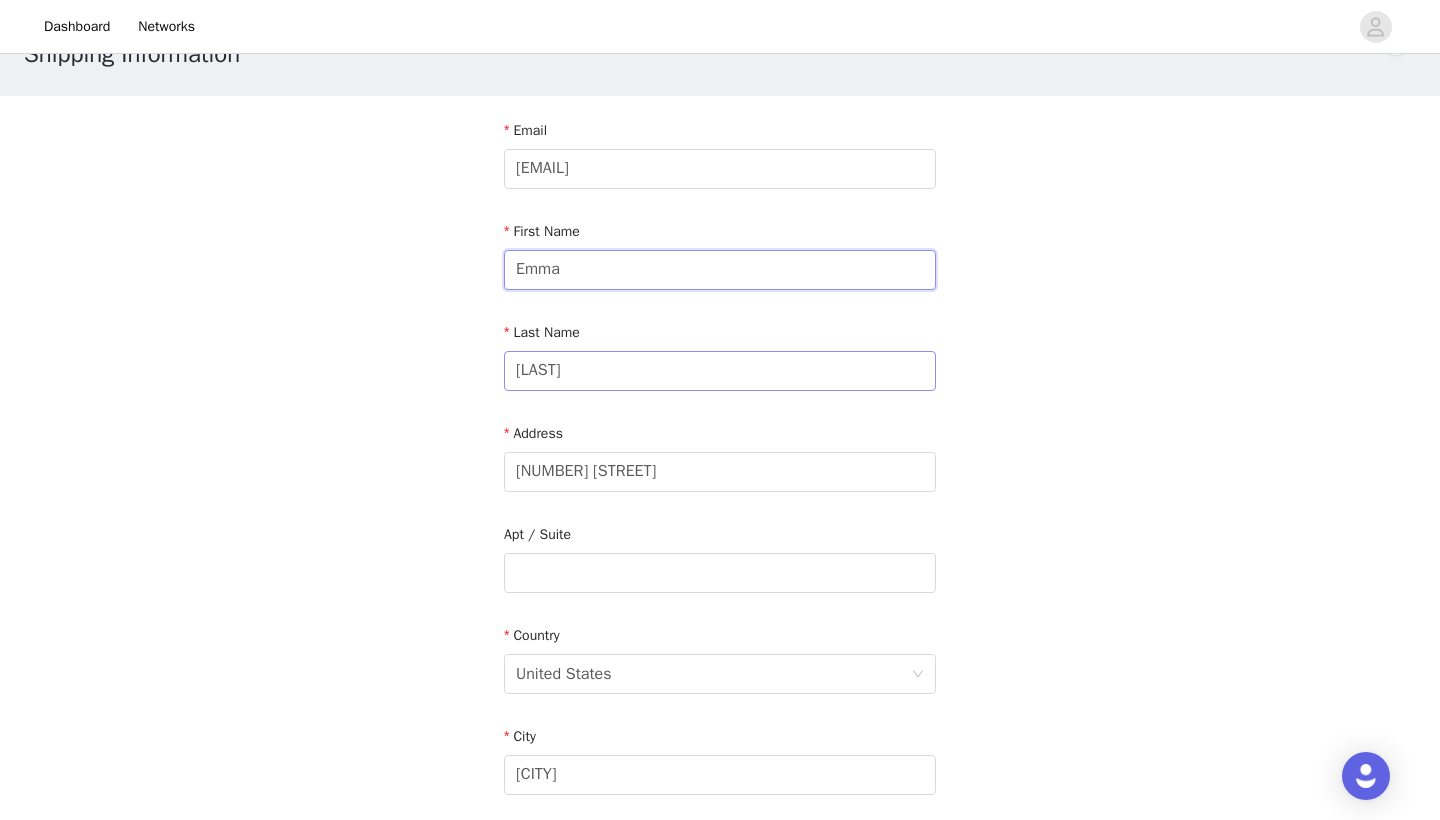 type on "Emma" 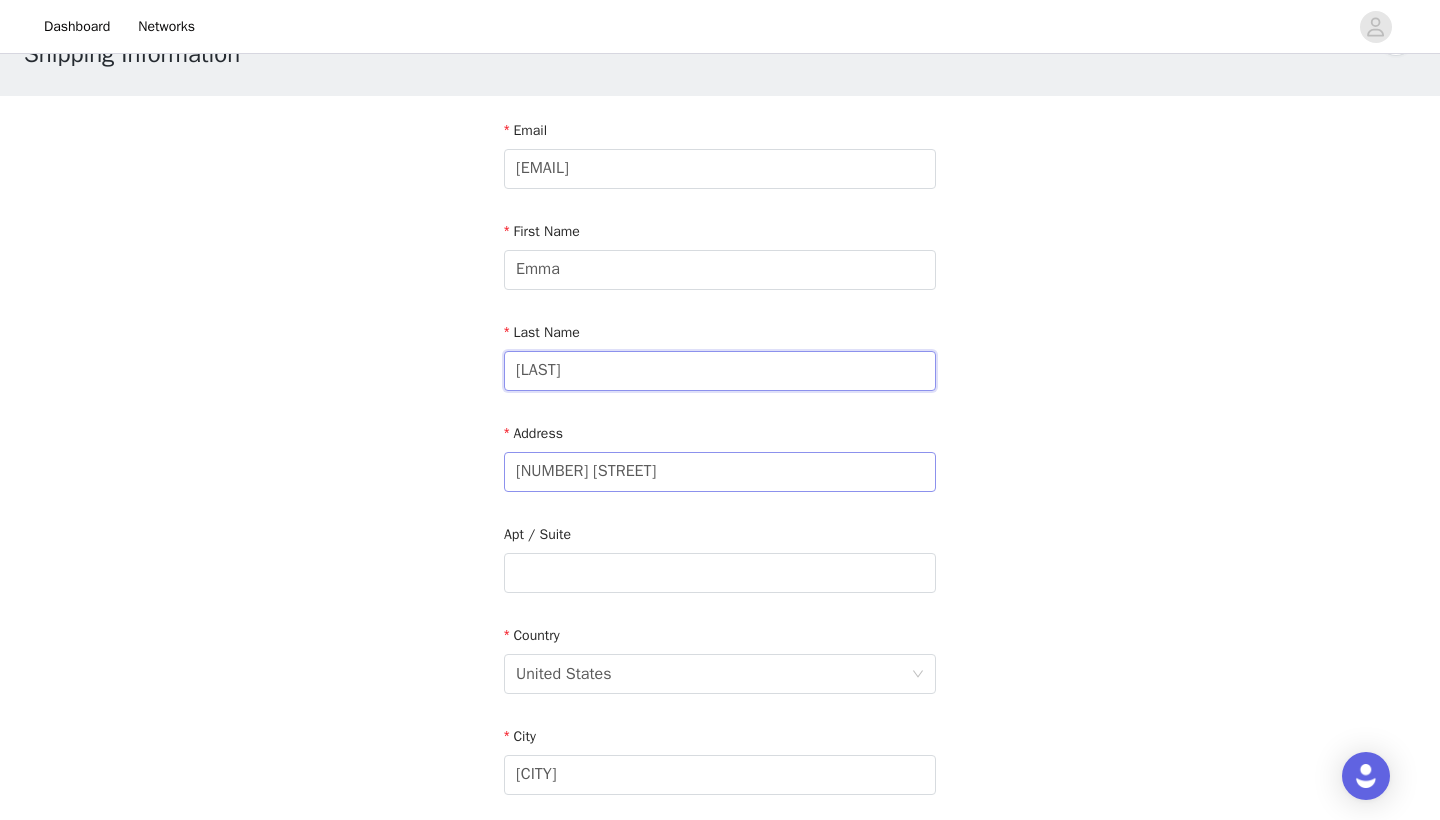 type on "[LAST]" 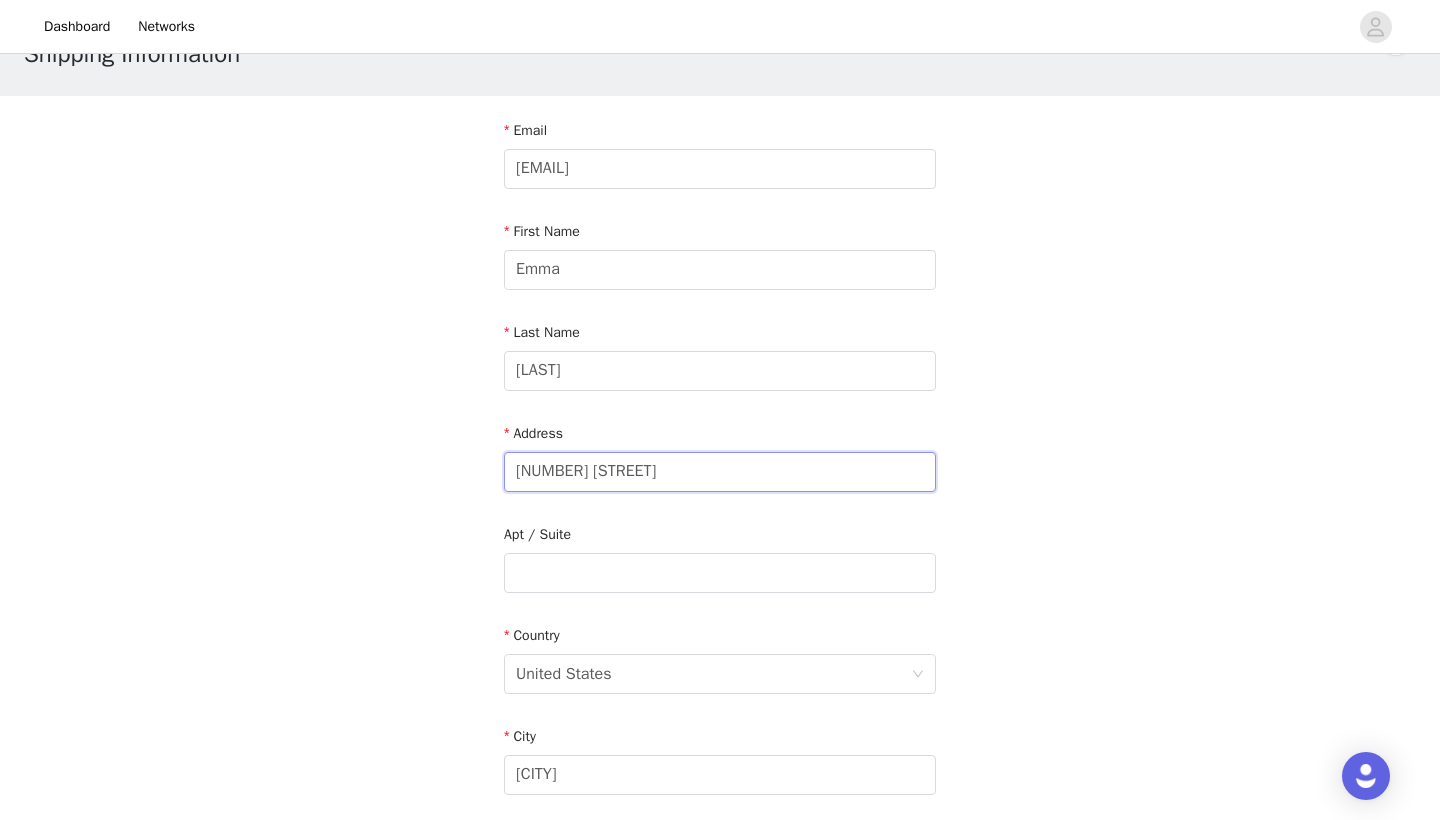 drag, startPoint x: 680, startPoint y: 475, endPoint x: 428, endPoint y: 476, distance: 252.00198 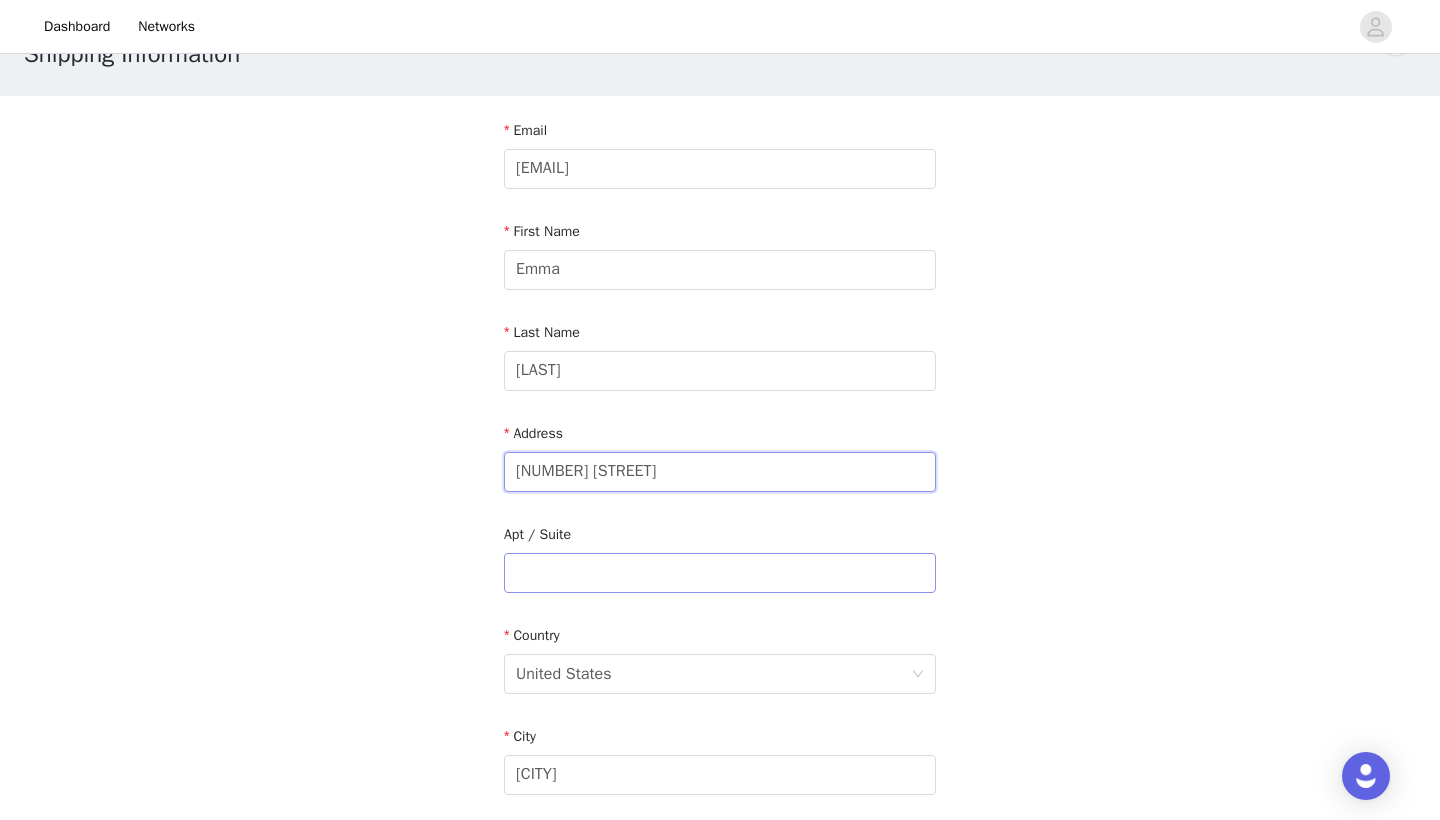 type on "[NUMBER] [STREET]" 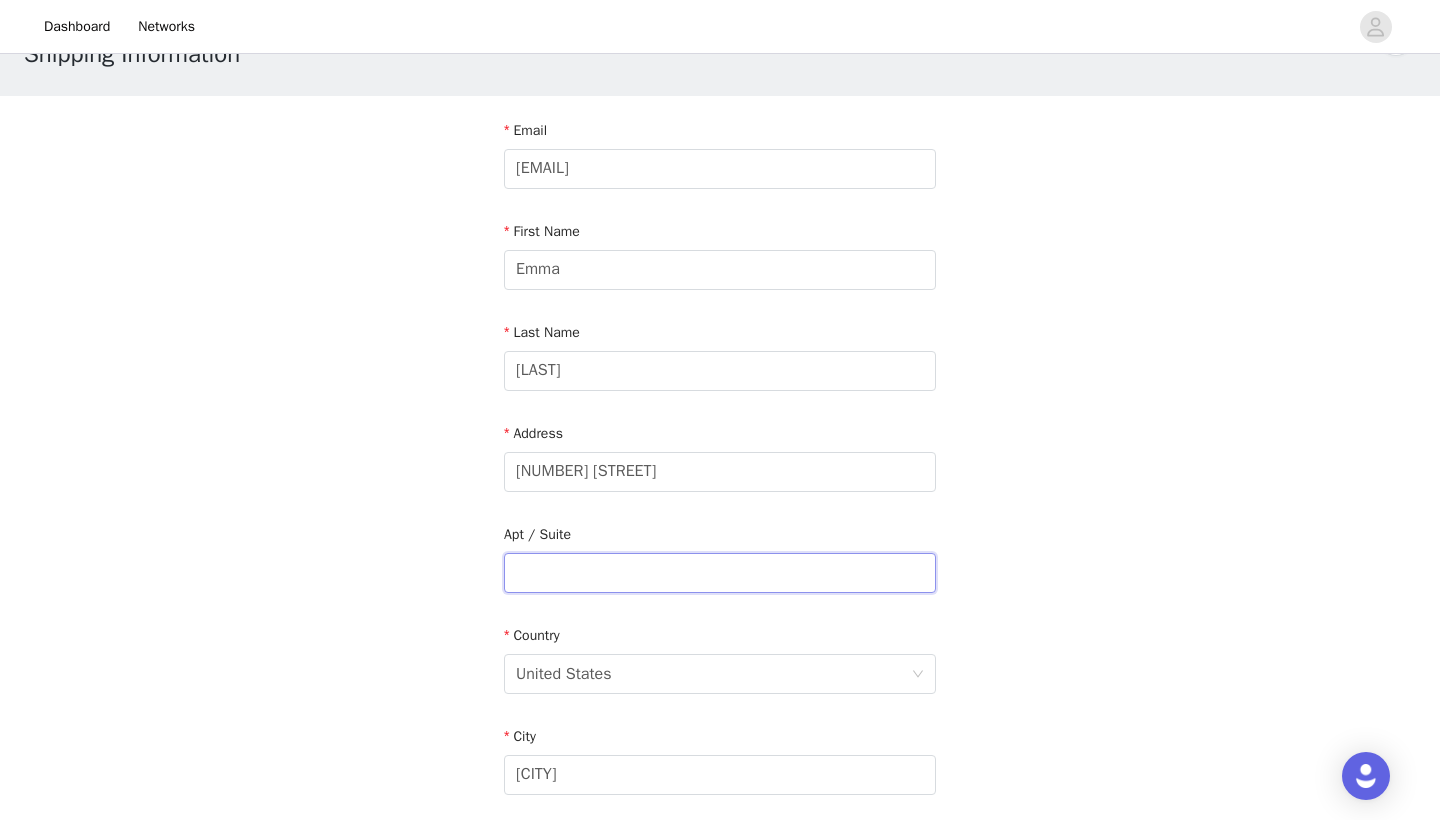 click at bounding box center [720, 573] 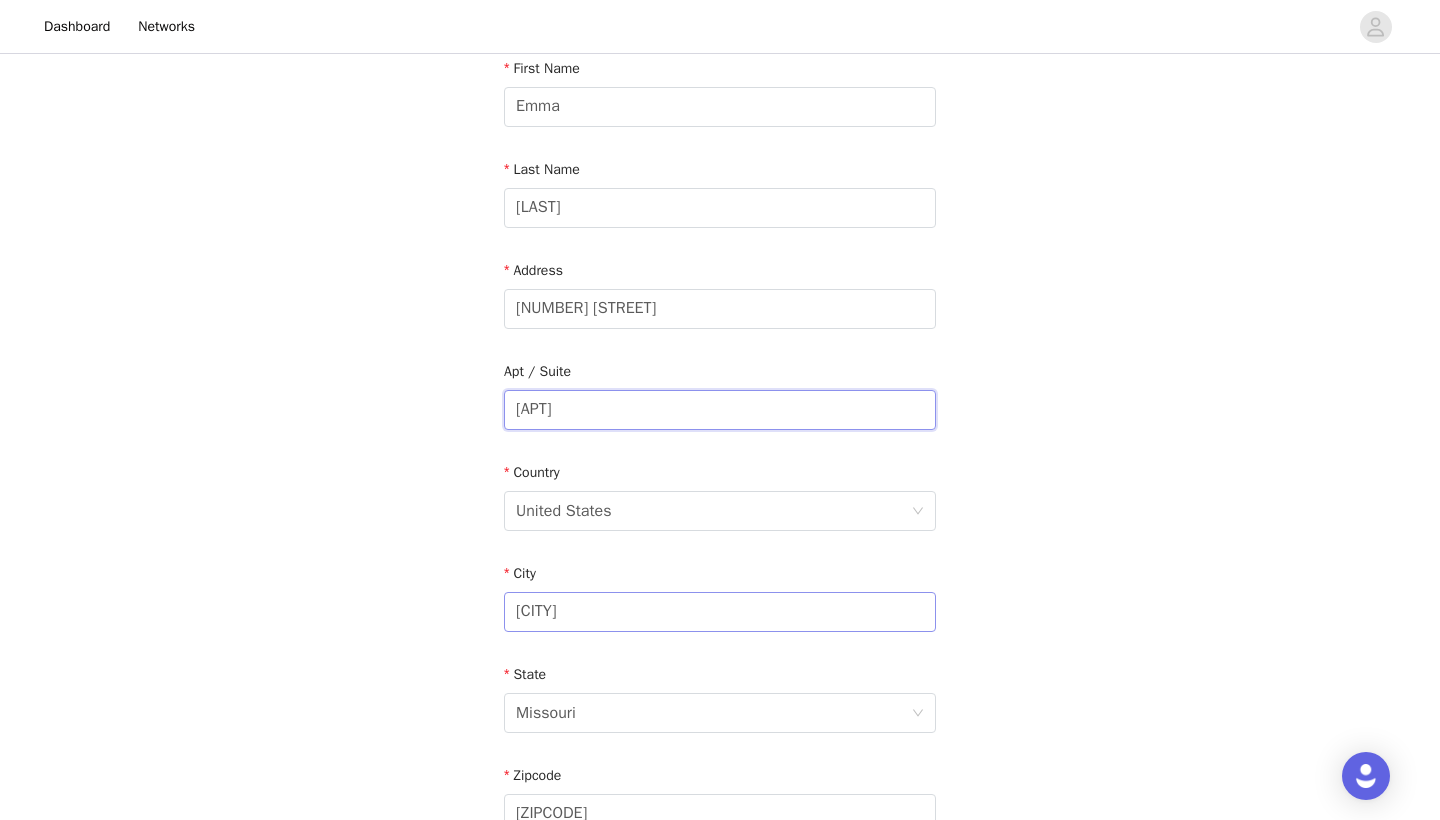 scroll, scrollTop: 248, scrollLeft: 0, axis: vertical 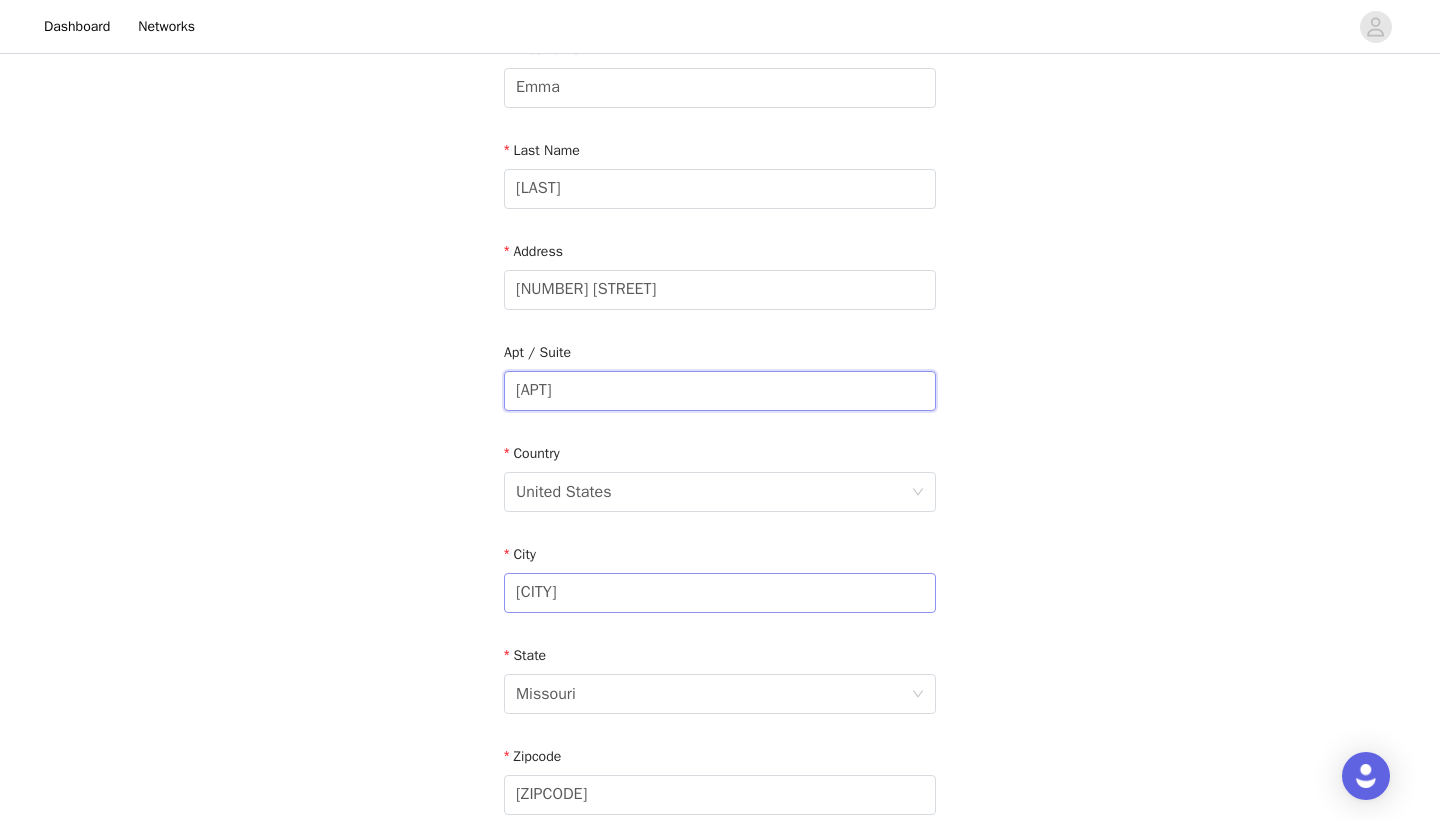 type on "[APT]" 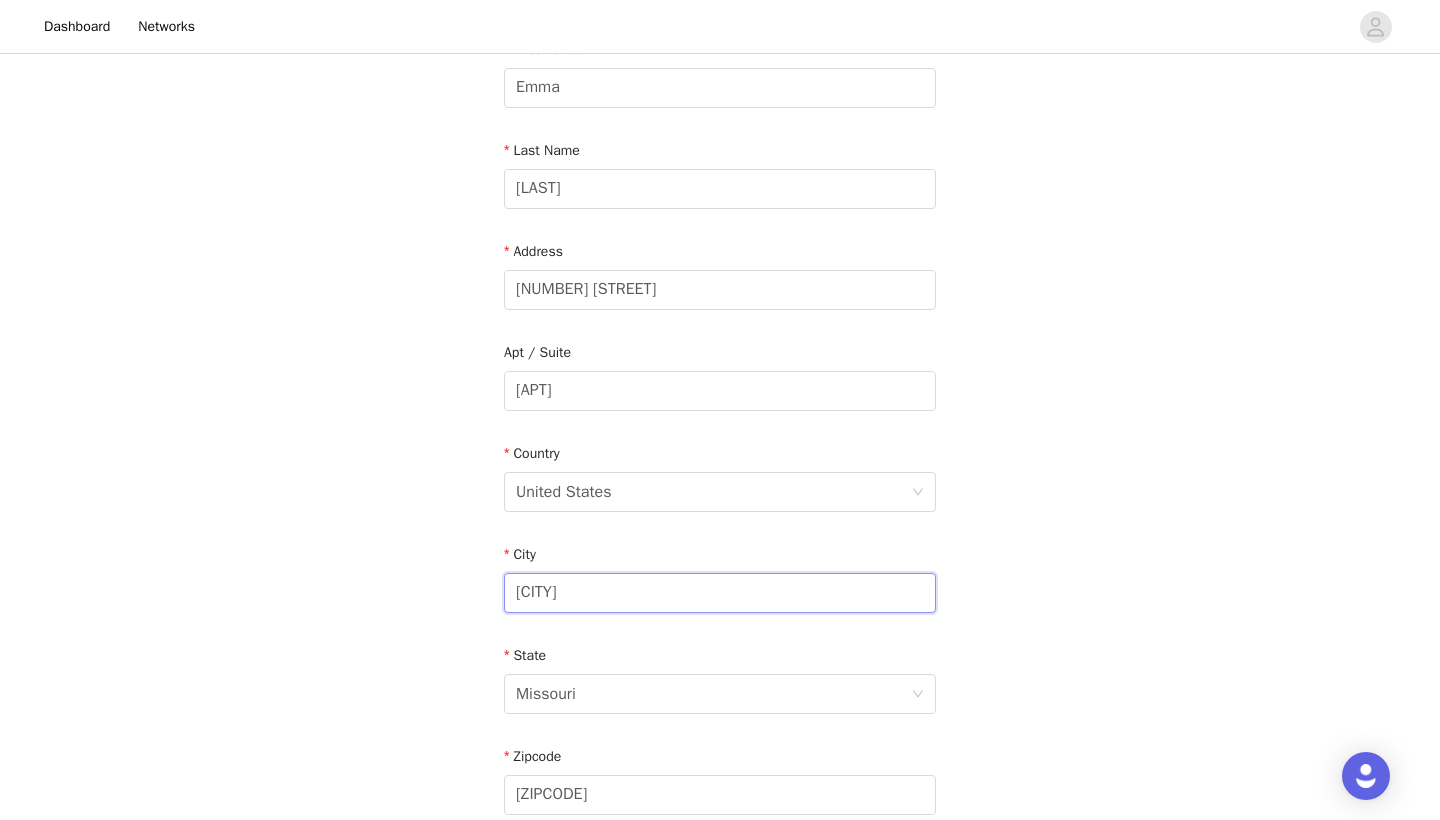 click on "[CITY]" at bounding box center (720, 593) 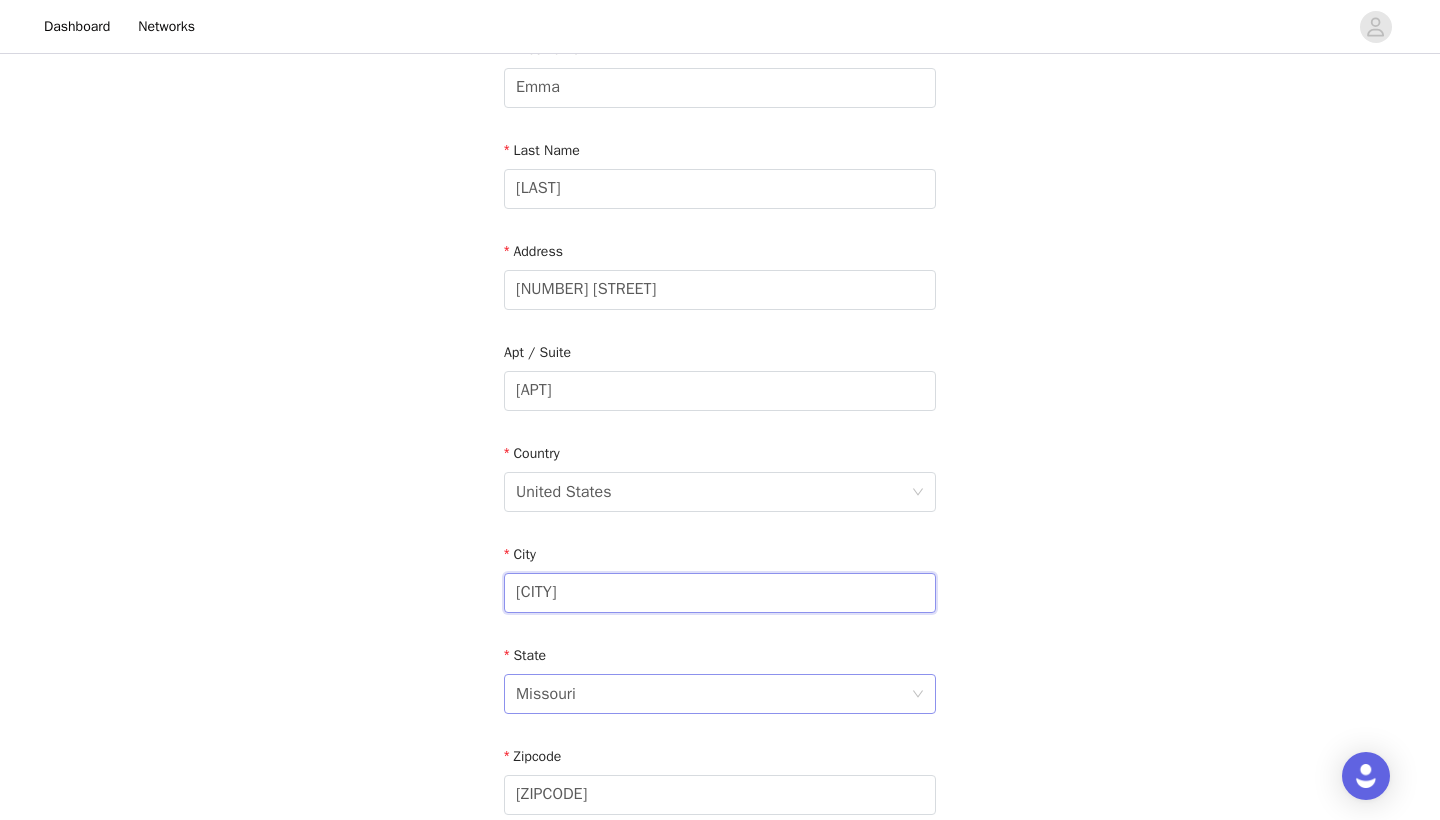 type on "[CITY]" 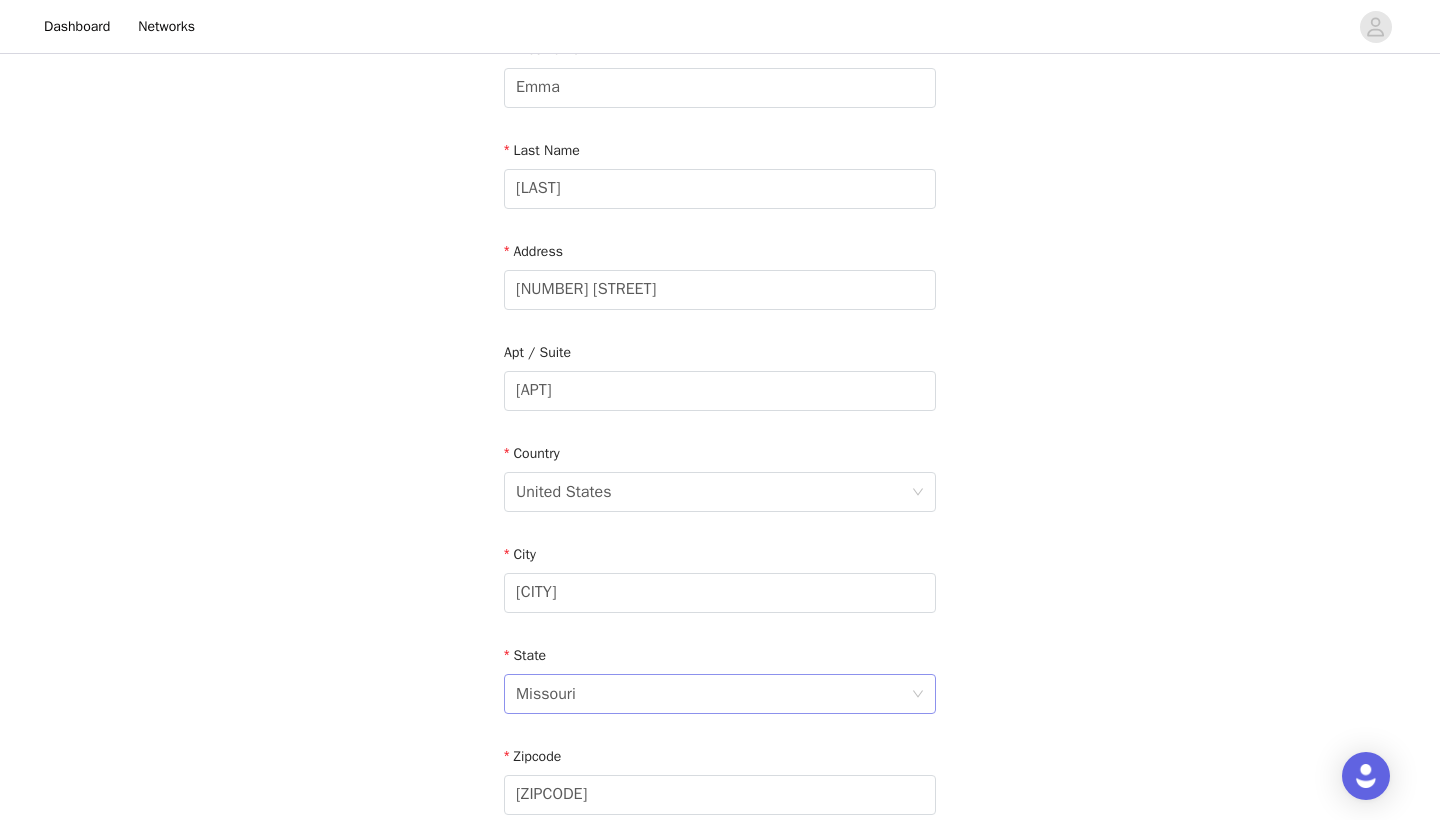 click on "Missouri" at bounding box center [713, 694] 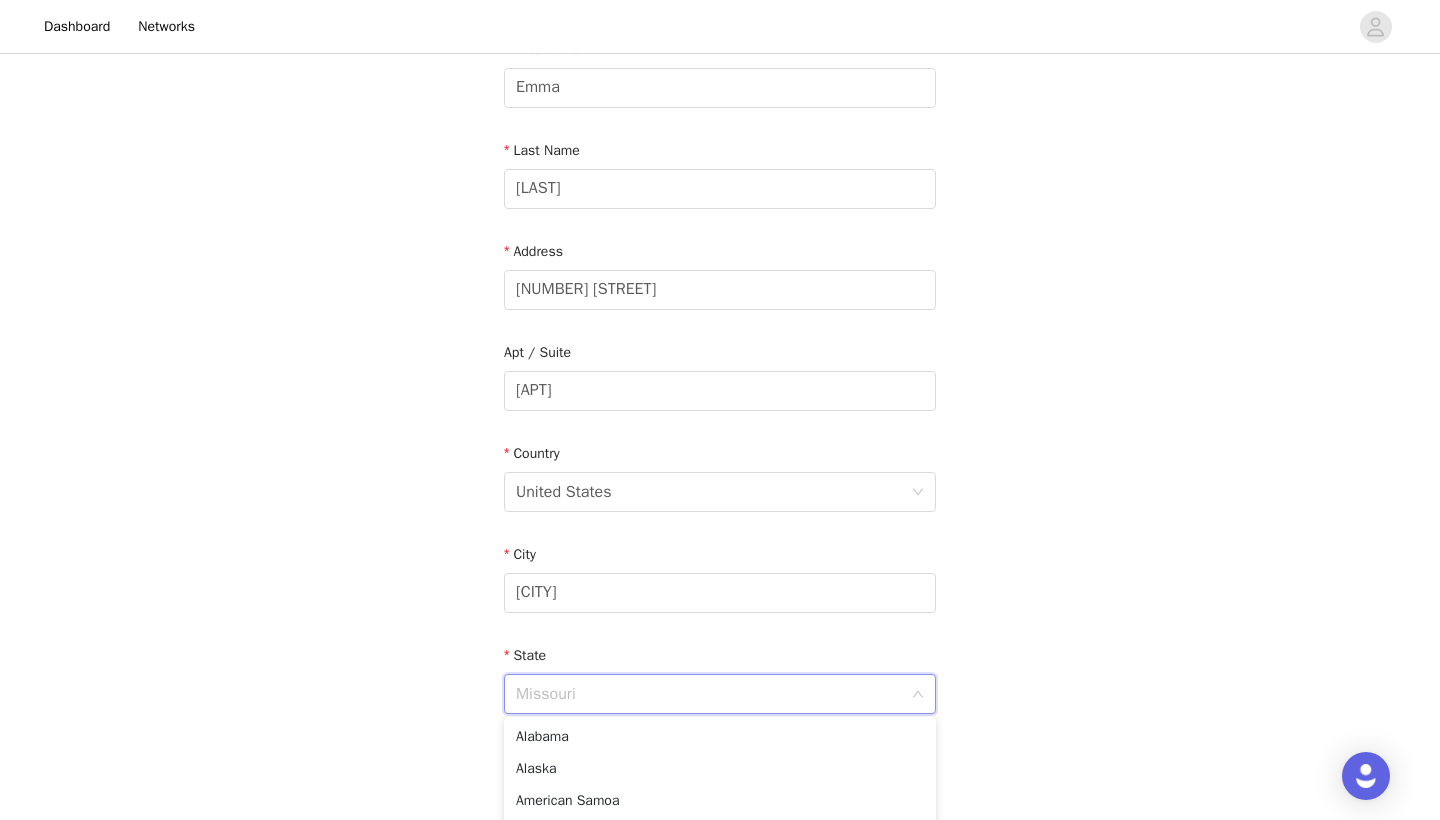 scroll, scrollTop: -1, scrollLeft: 0, axis: vertical 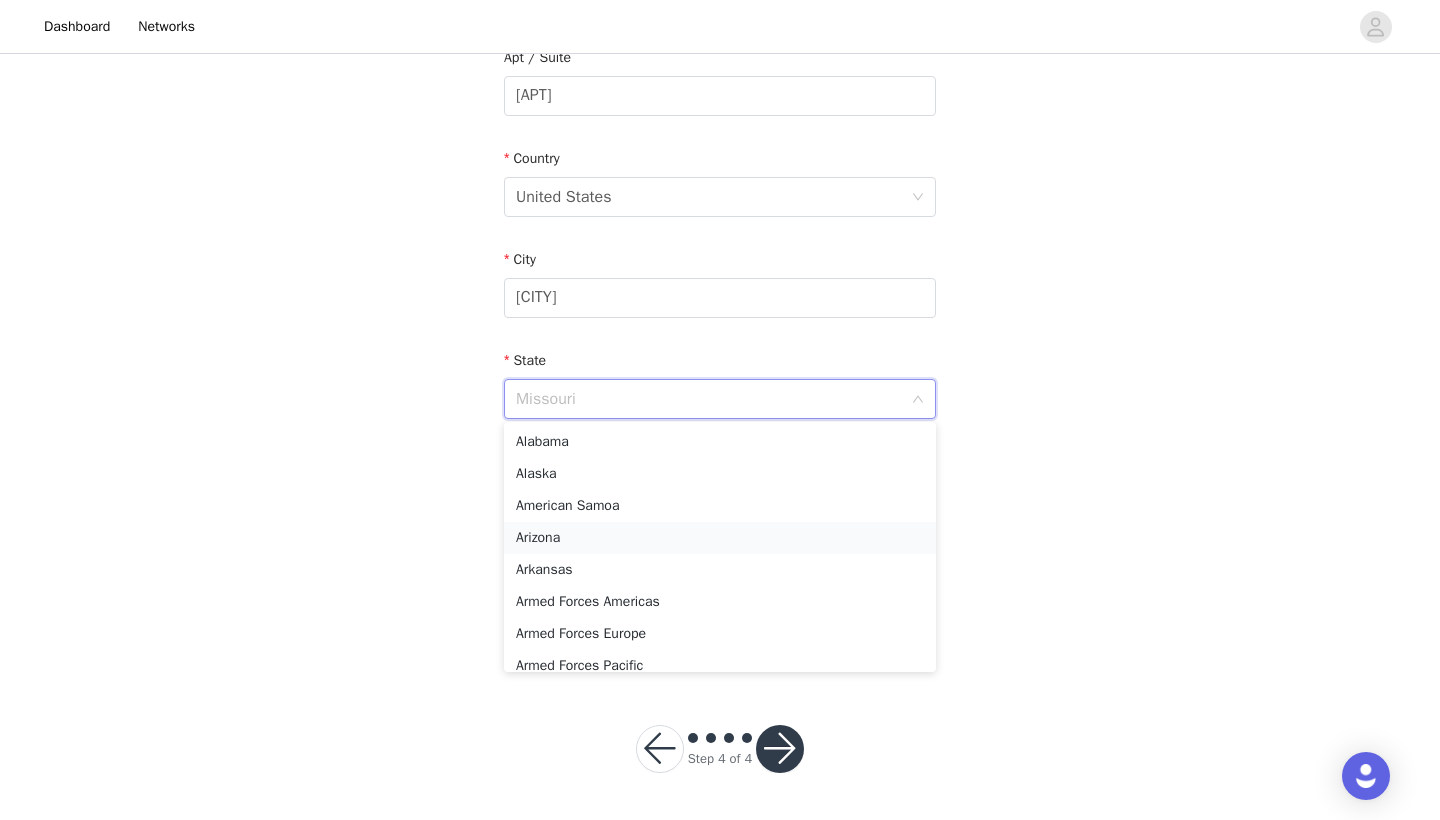 click on "Arizona" at bounding box center (720, 538) 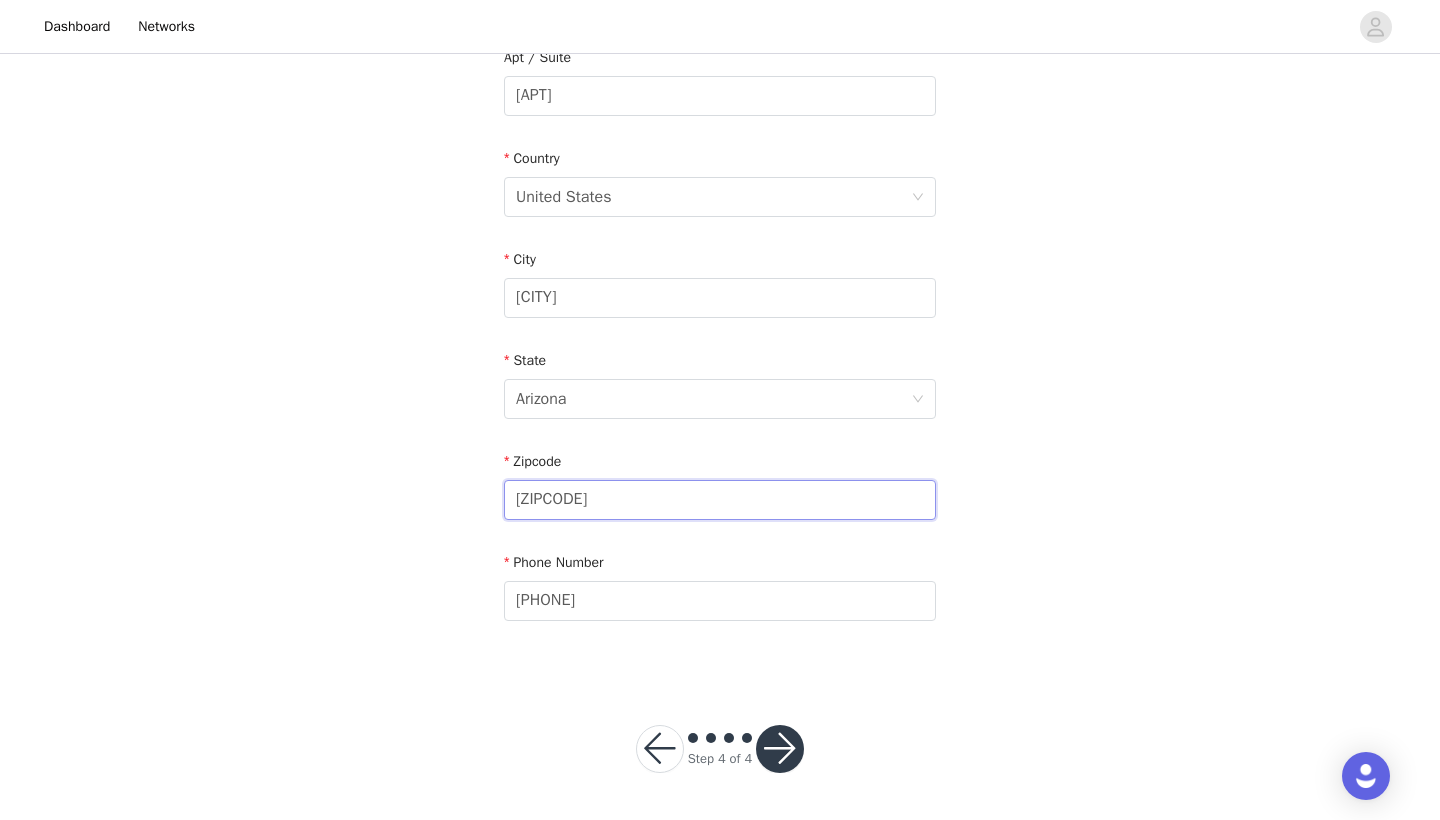 drag, startPoint x: 583, startPoint y: 499, endPoint x: 459, endPoint y: 496, distance: 124.036285 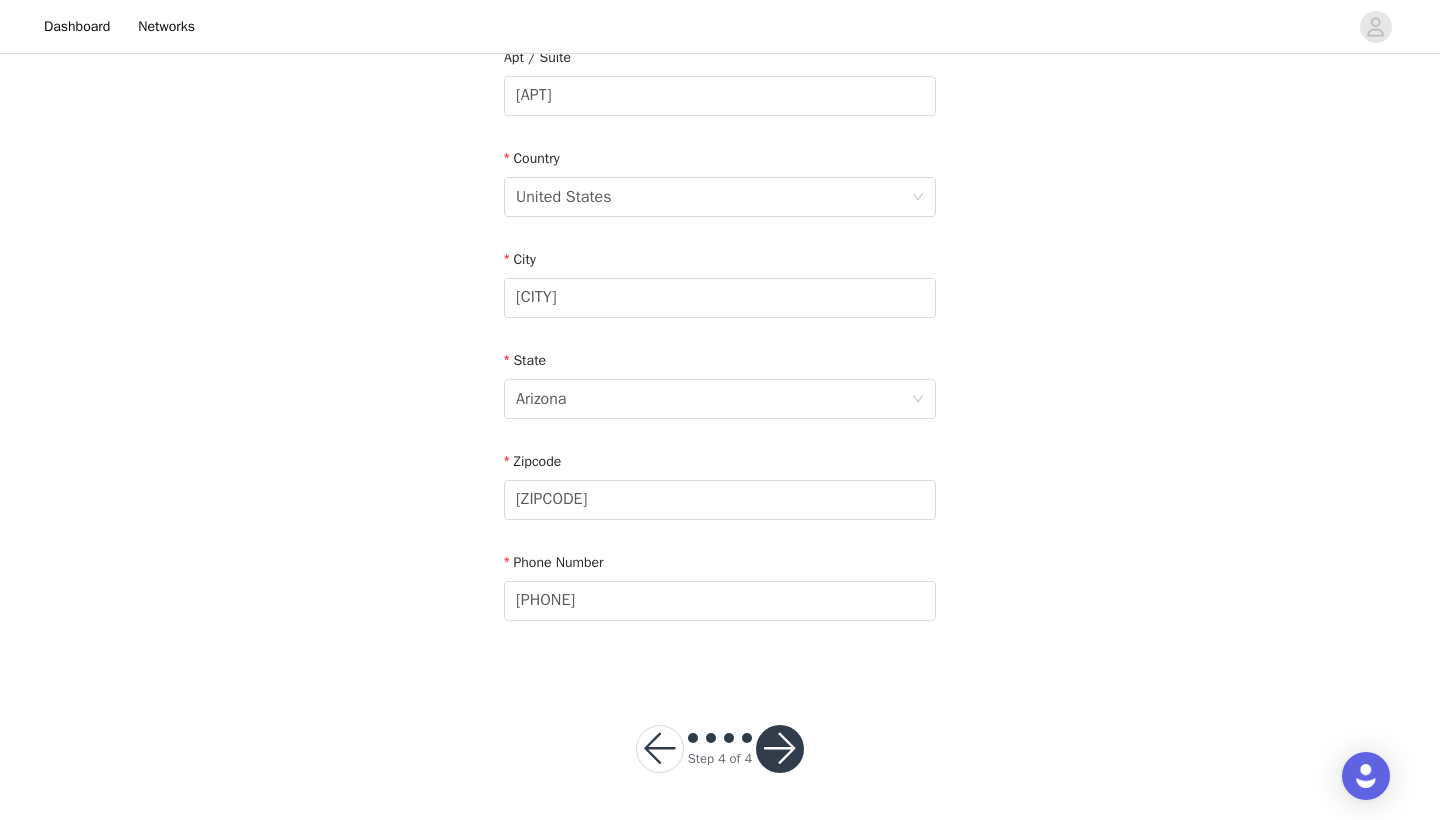 click on "STEP 4 OF 4
Shipping Information
Email [EMAIL]   First Name [FIRST]   Last Name [LAST]   Address [NUMBER] [STREET]   Apt / Suite [APT]   Country
United States
City [CITY]   State
[STATE]
Zipcode [ZIPCODE]   Phone Number [PHONE]" at bounding box center [720, 96] 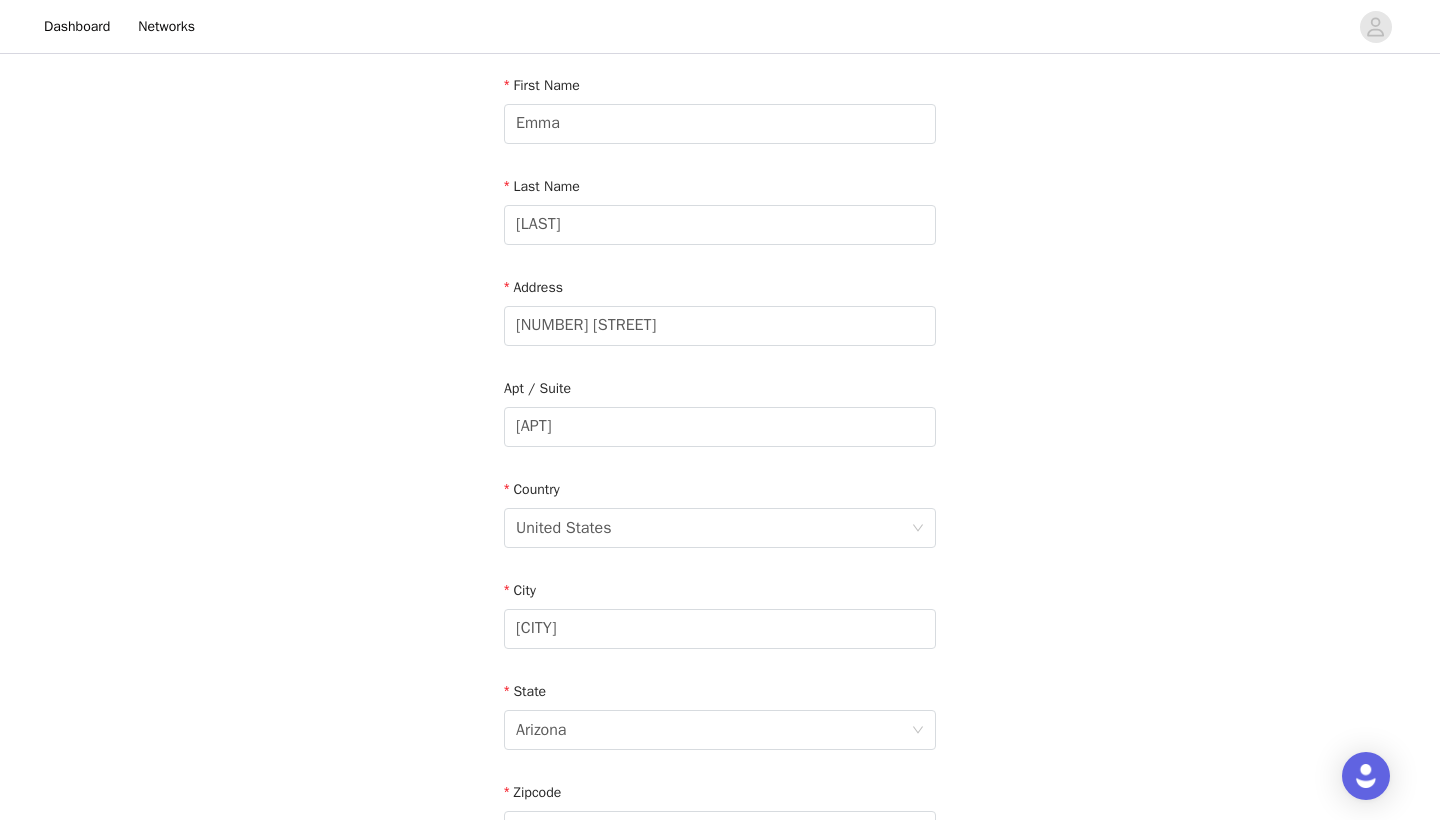 scroll, scrollTop: 218, scrollLeft: 0, axis: vertical 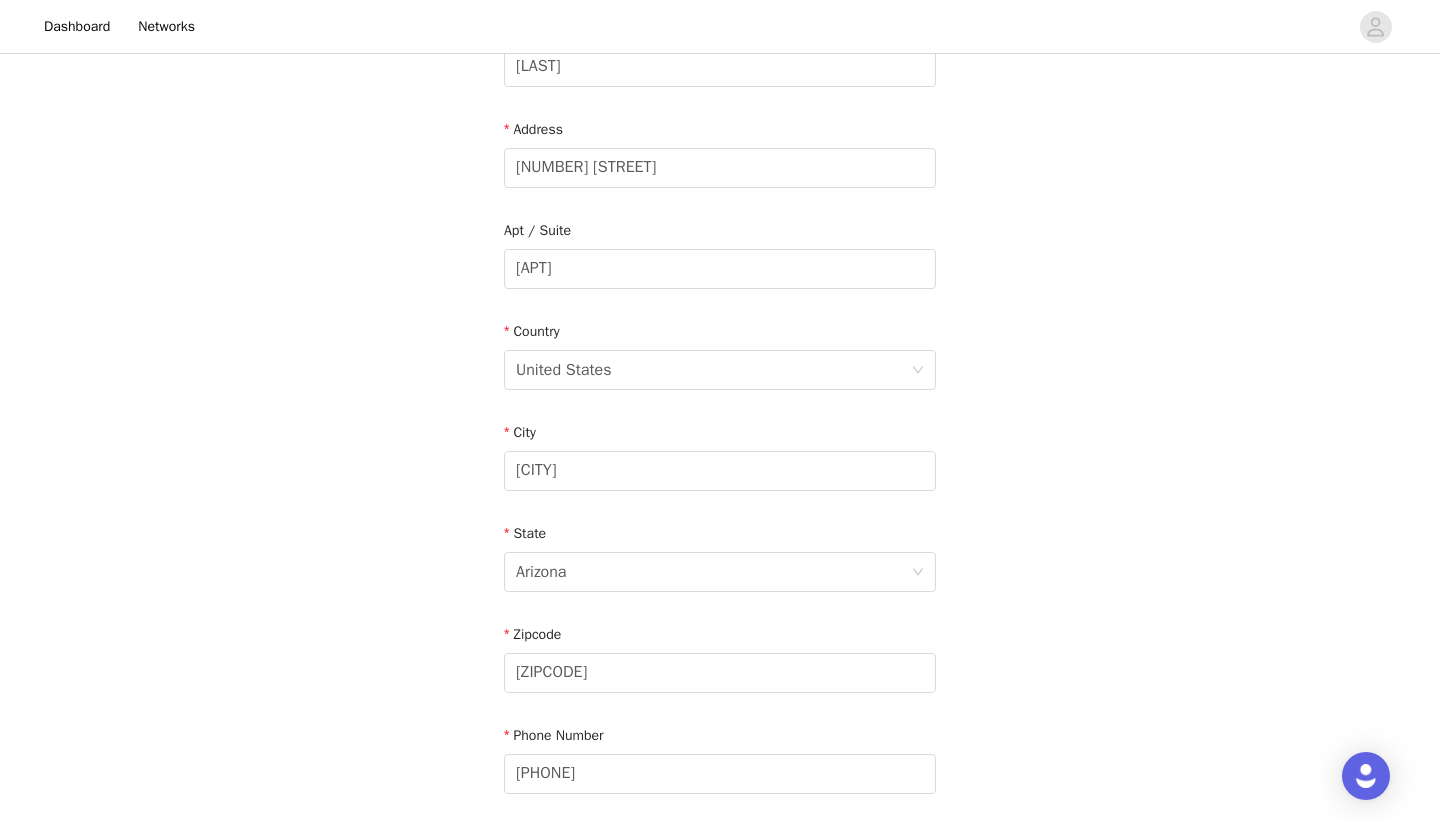 click on "STEP 4 OF 4
Shipping Information
Email [EMAIL]   First Name [FIRST]   Last Name [LAST]   Address [NUMBER] [STREET]   Apt / Suite [APT]   Country
United States
City [CITY]   State
[STATE]
Zipcode [ZIPCODE]   Phone Number [PHONE]" at bounding box center [720, 269] 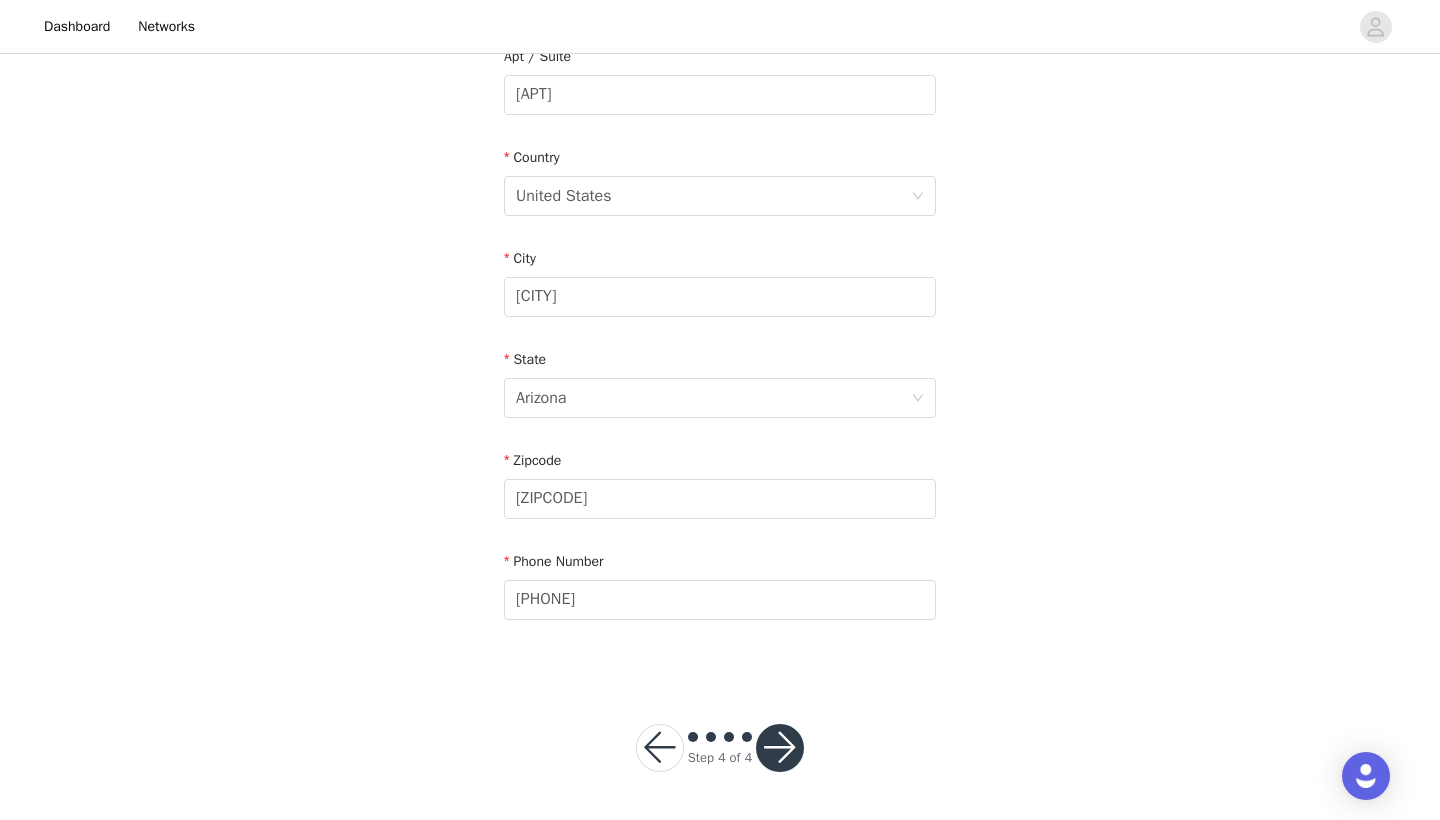 scroll, scrollTop: 543, scrollLeft: 0, axis: vertical 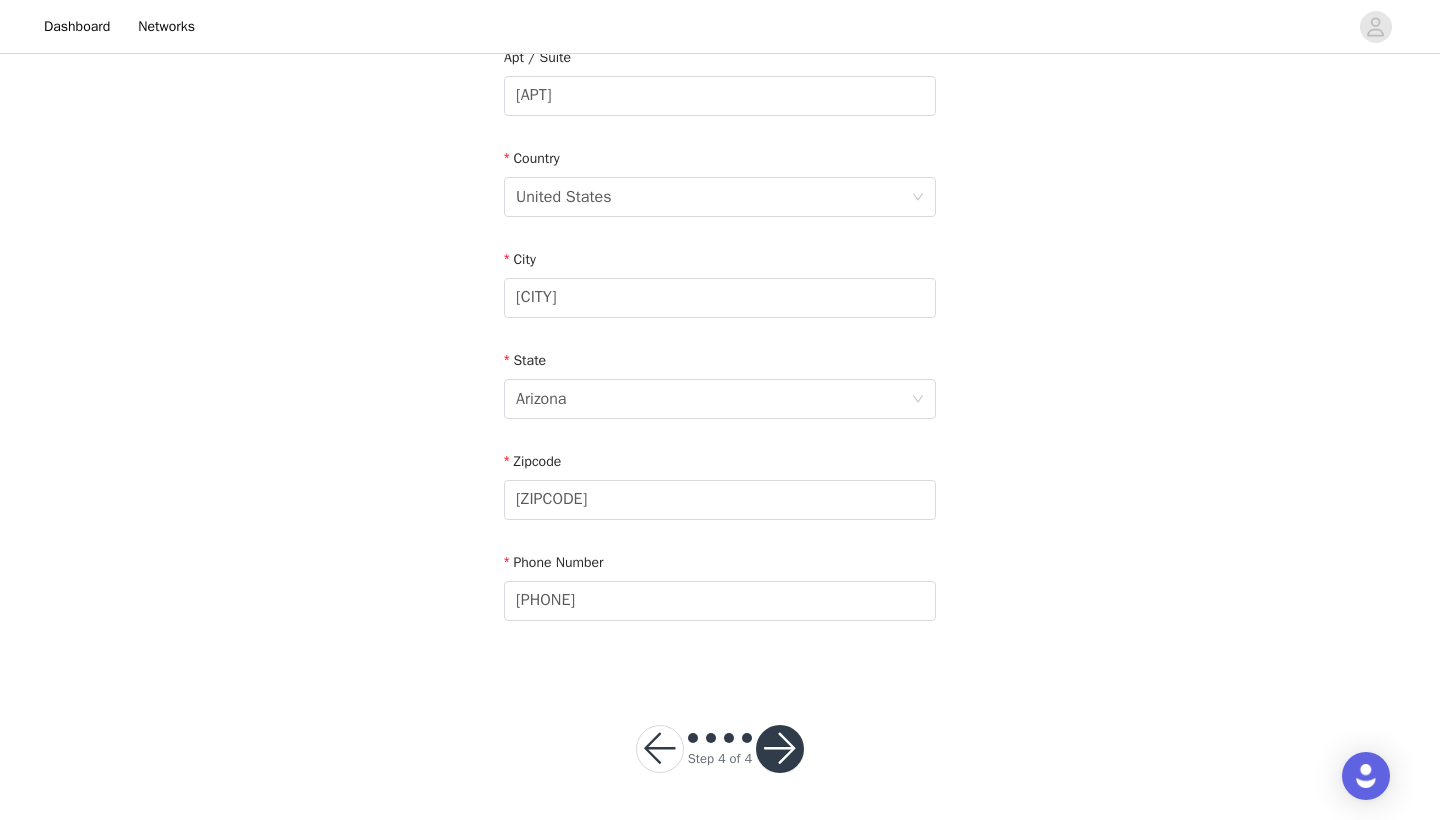 click at bounding box center [780, 749] 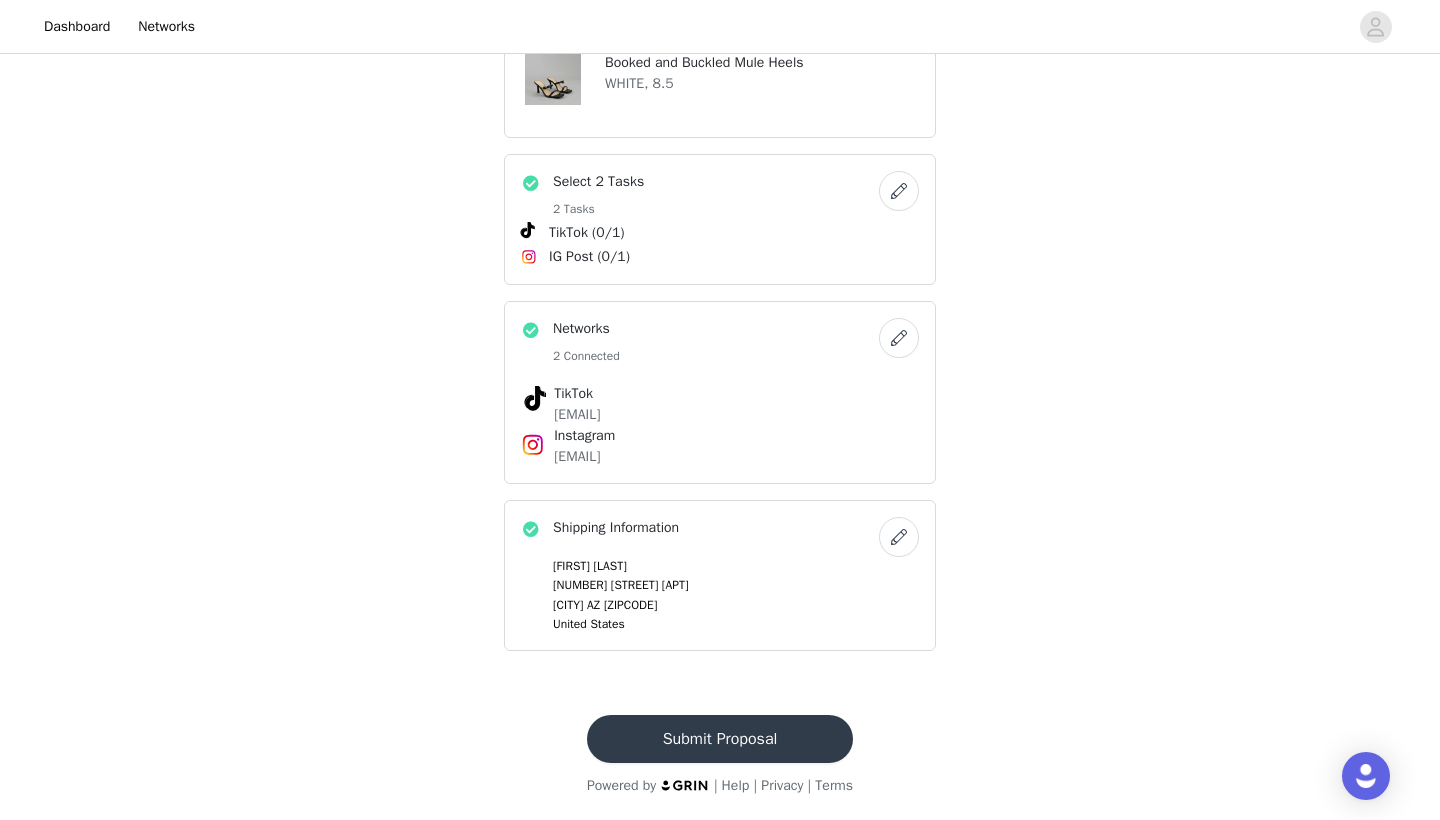 scroll, scrollTop: 711, scrollLeft: 0, axis: vertical 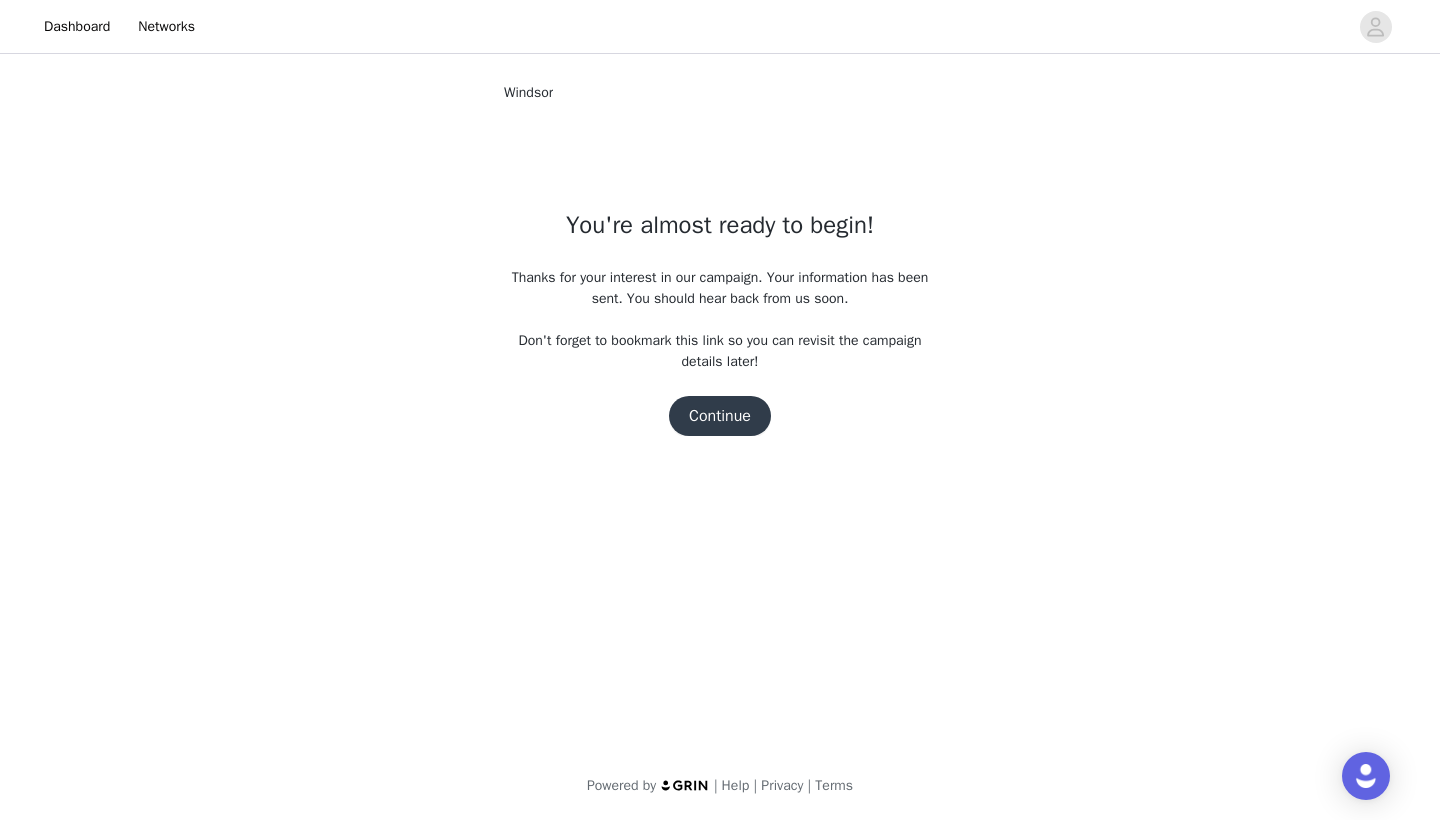 click on "Continue" at bounding box center [720, 416] 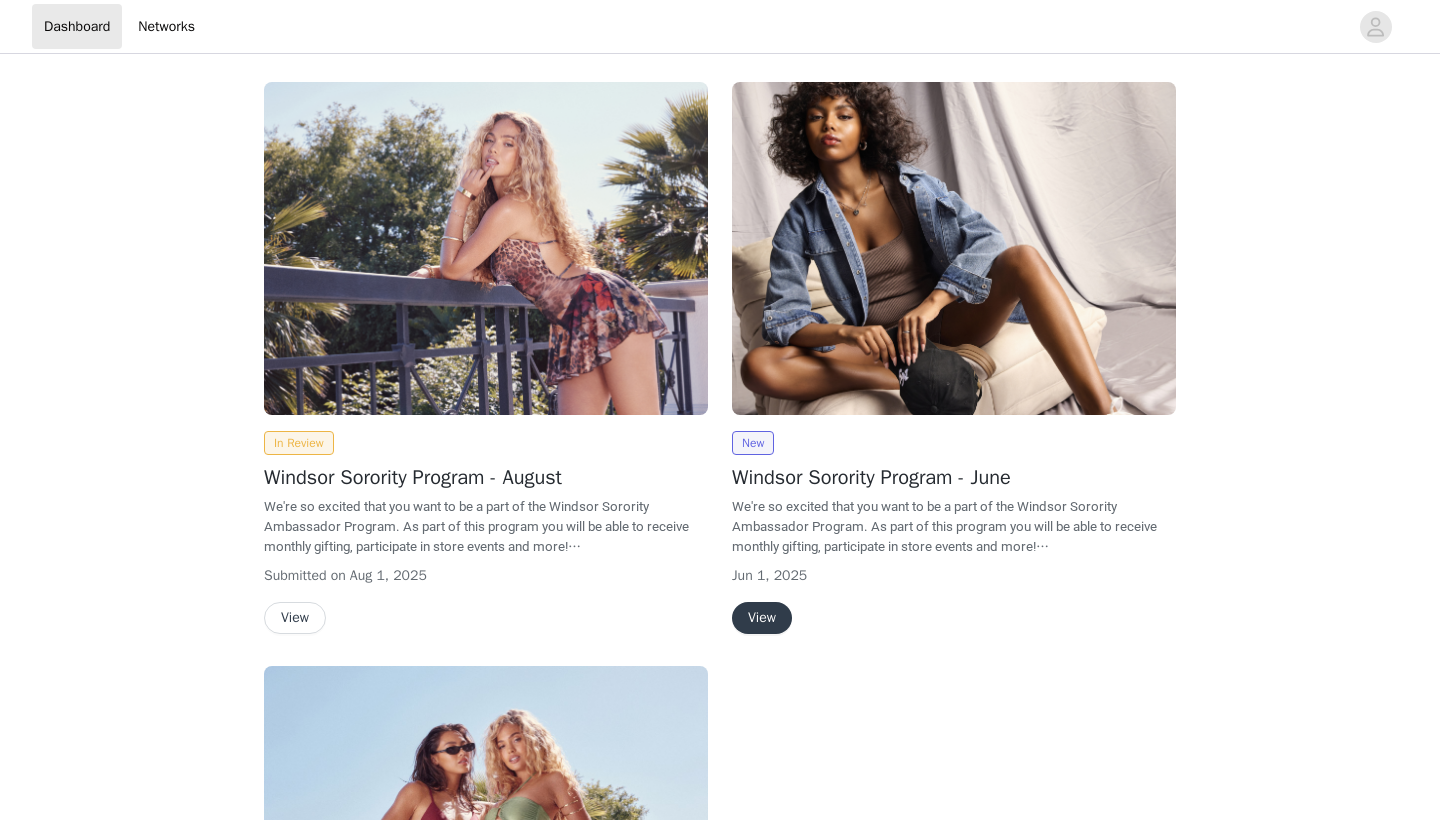 scroll, scrollTop: 0, scrollLeft: 0, axis: both 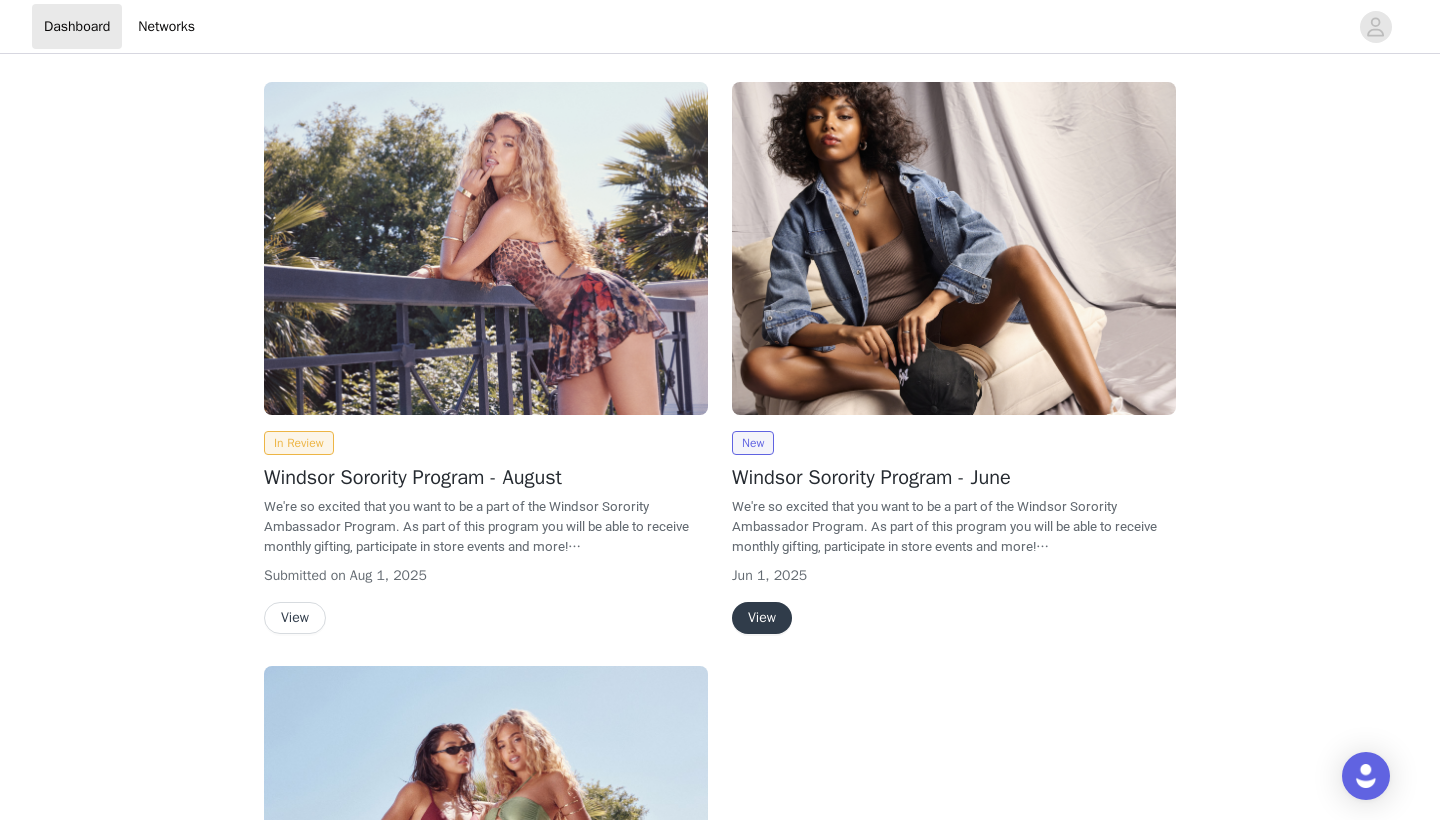 click on "In Review    Windsor Sorority Program - August   We're so excited that you want to be a part of the Windsor Sorority Ambassador Program. As part of this program you will be able to receive monthly gifting, participate in store events and more!
Please review the proposal due date and posting deadline for this month. There will be no exception to these dates!
Make sure to review the posting requirements and other instructions in the monthly gifting email that was sent to you.
Please reach out to your Windsor rep with any questions -  [EMAIL]
Tag @windsorstore
Use #windsorambassador #ad
Content that uses music must use sounds that are for commercial use and royalty free. Copyrighted music use is NOT acceptable and will lead to immediate termination from our program.   Submitted on   [DATE]       View" at bounding box center [486, 362] 